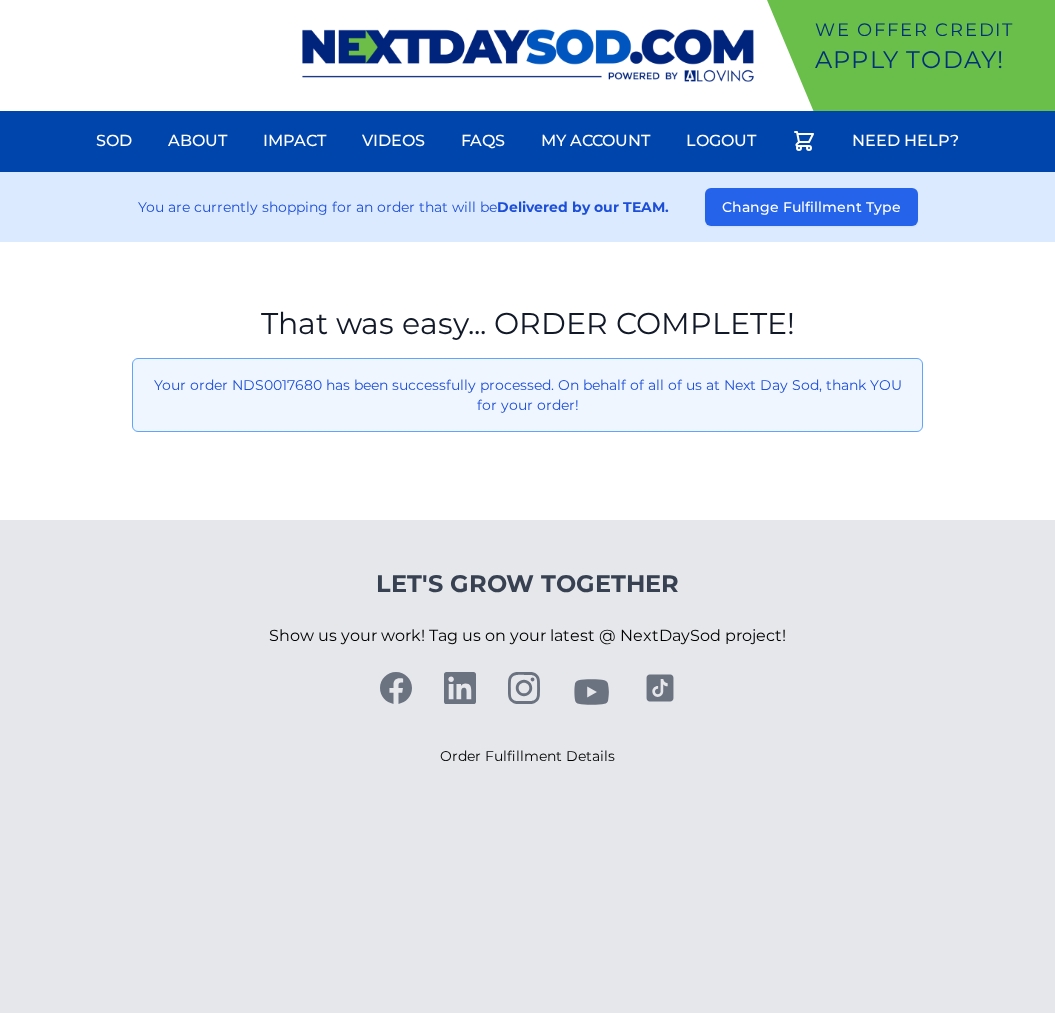scroll, scrollTop: 0, scrollLeft: 0, axis: both 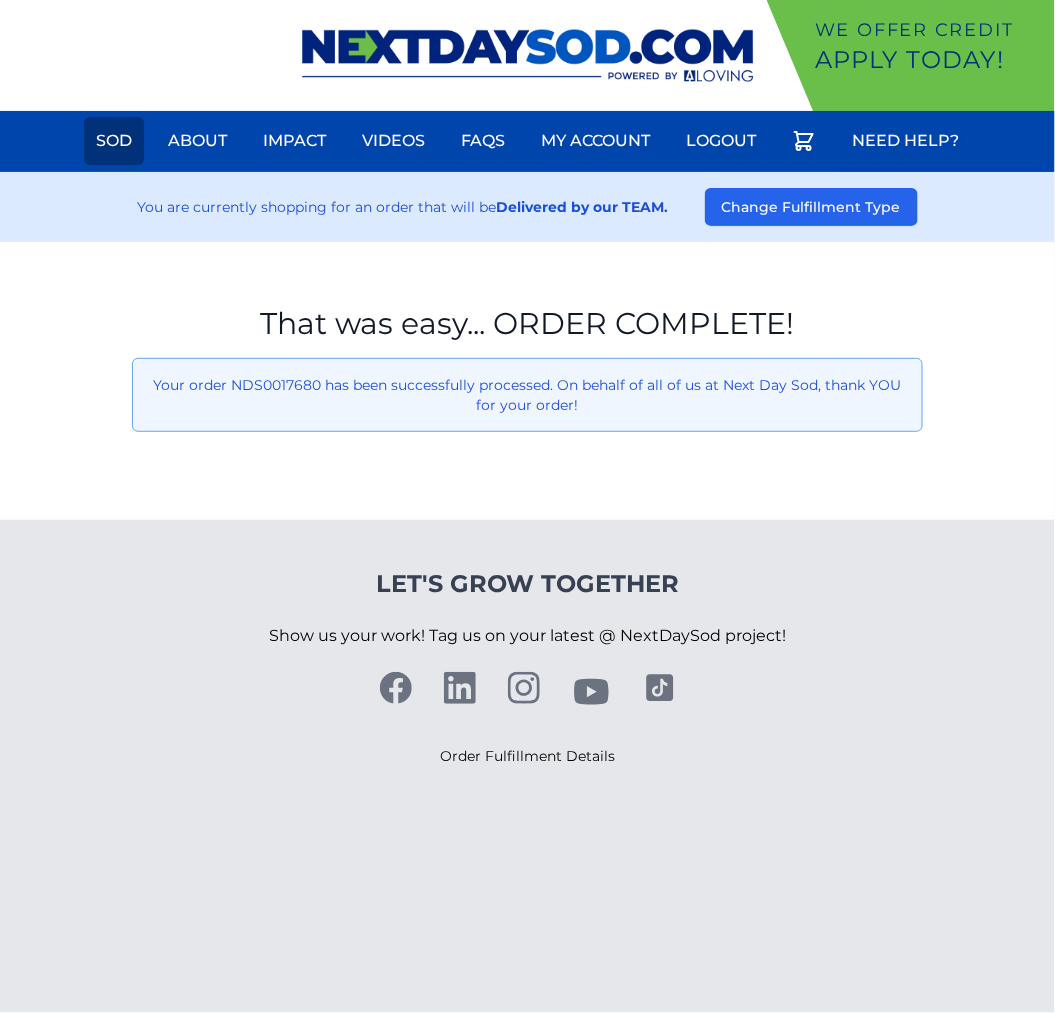 click on "Sod" at bounding box center [114, 141] 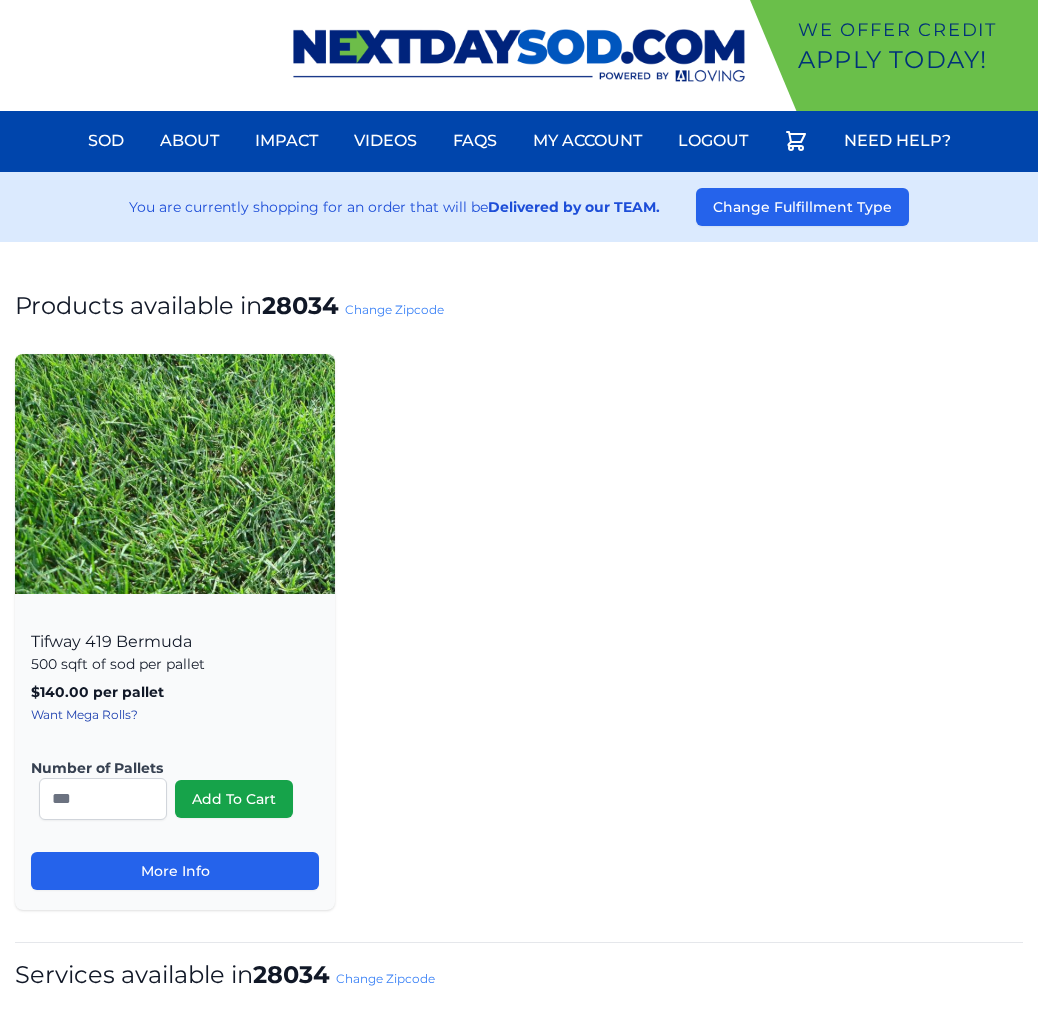 scroll, scrollTop: 0, scrollLeft: 0, axis: both 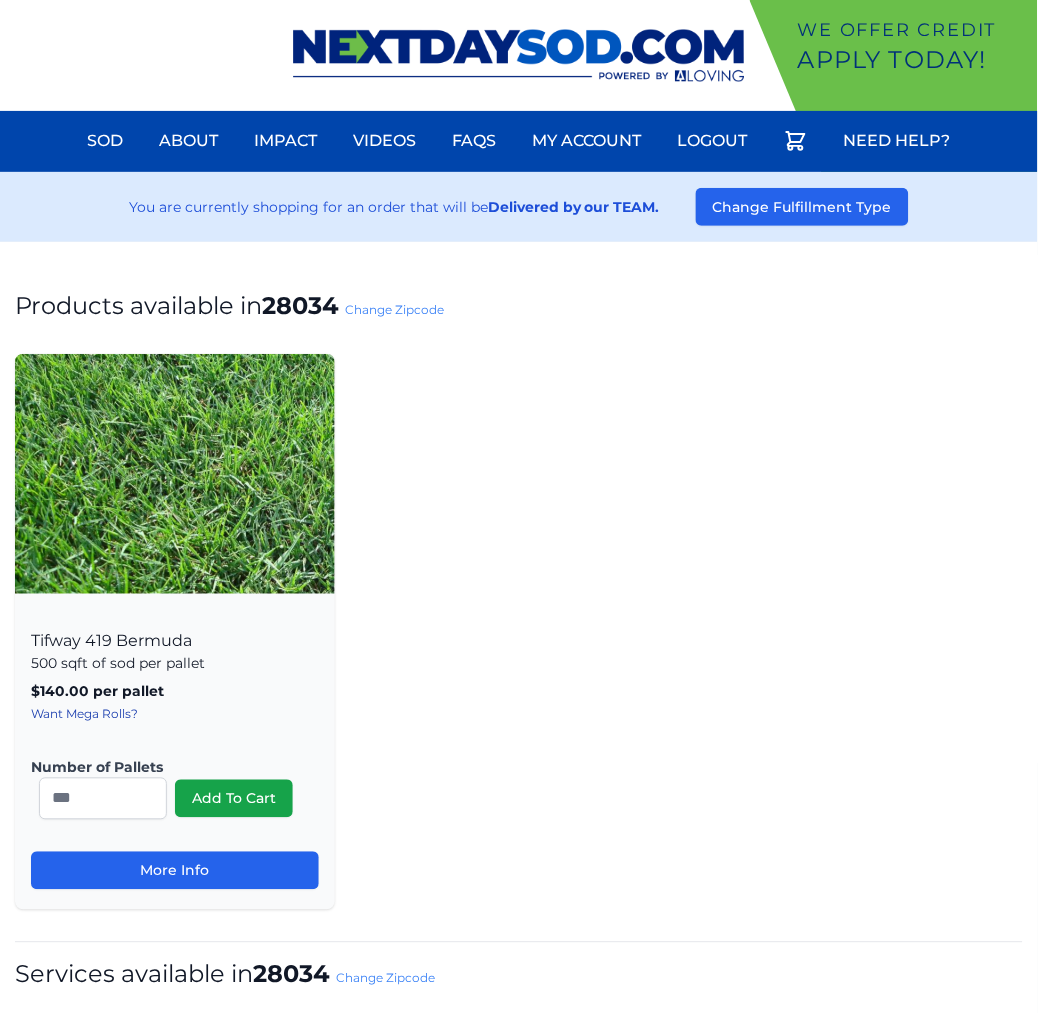 click on "Change Zipcode" at bounding box center (394, 309) 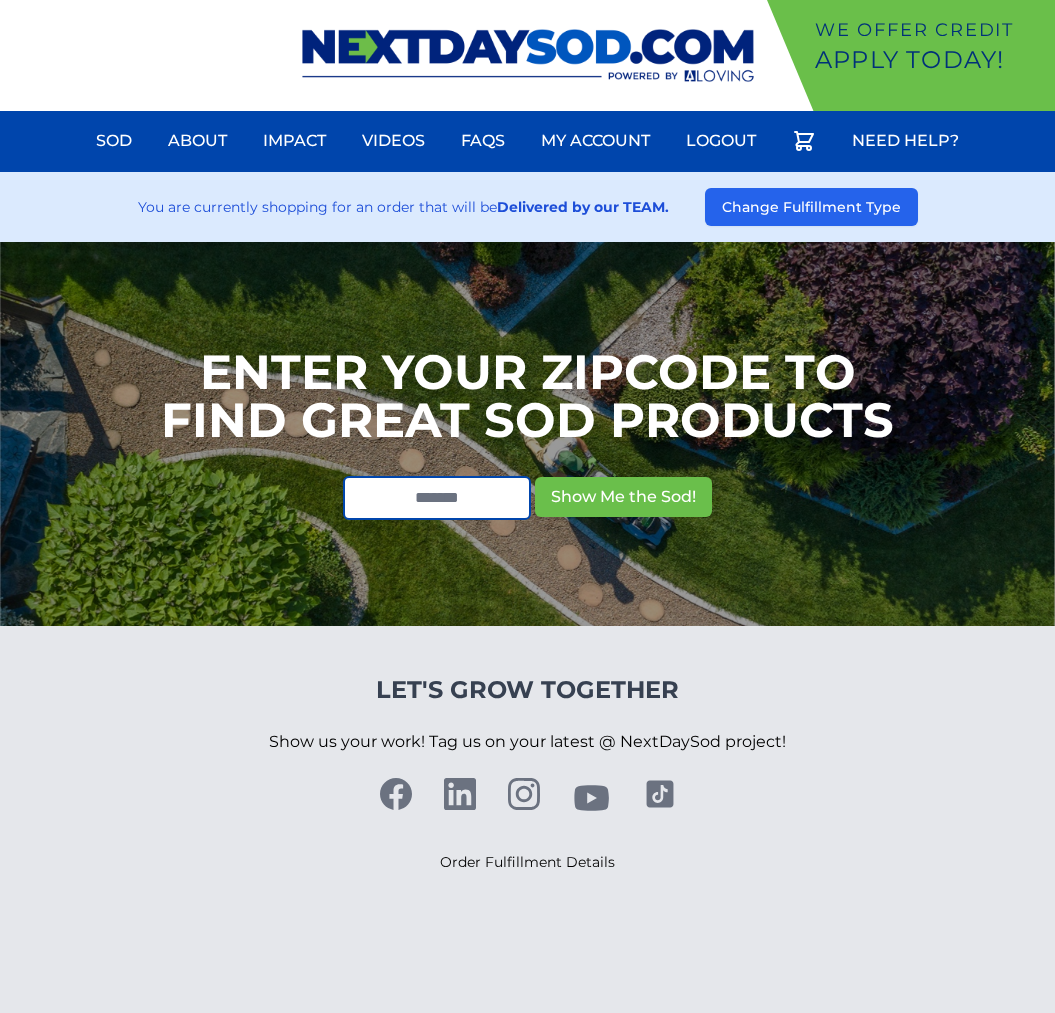 scroll, scrollTop: 0, scrollLeft: 0, axis: both 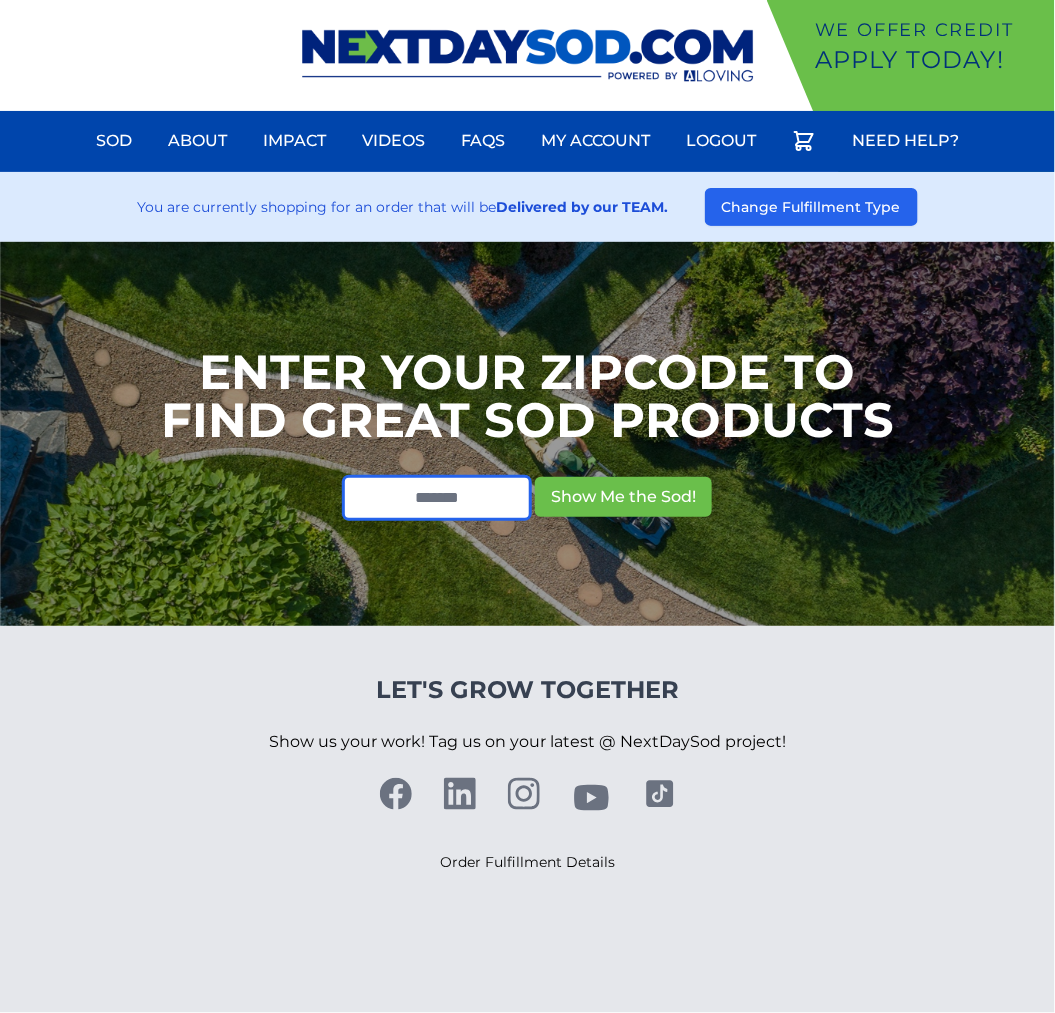 click at bounding box center [437, 498] 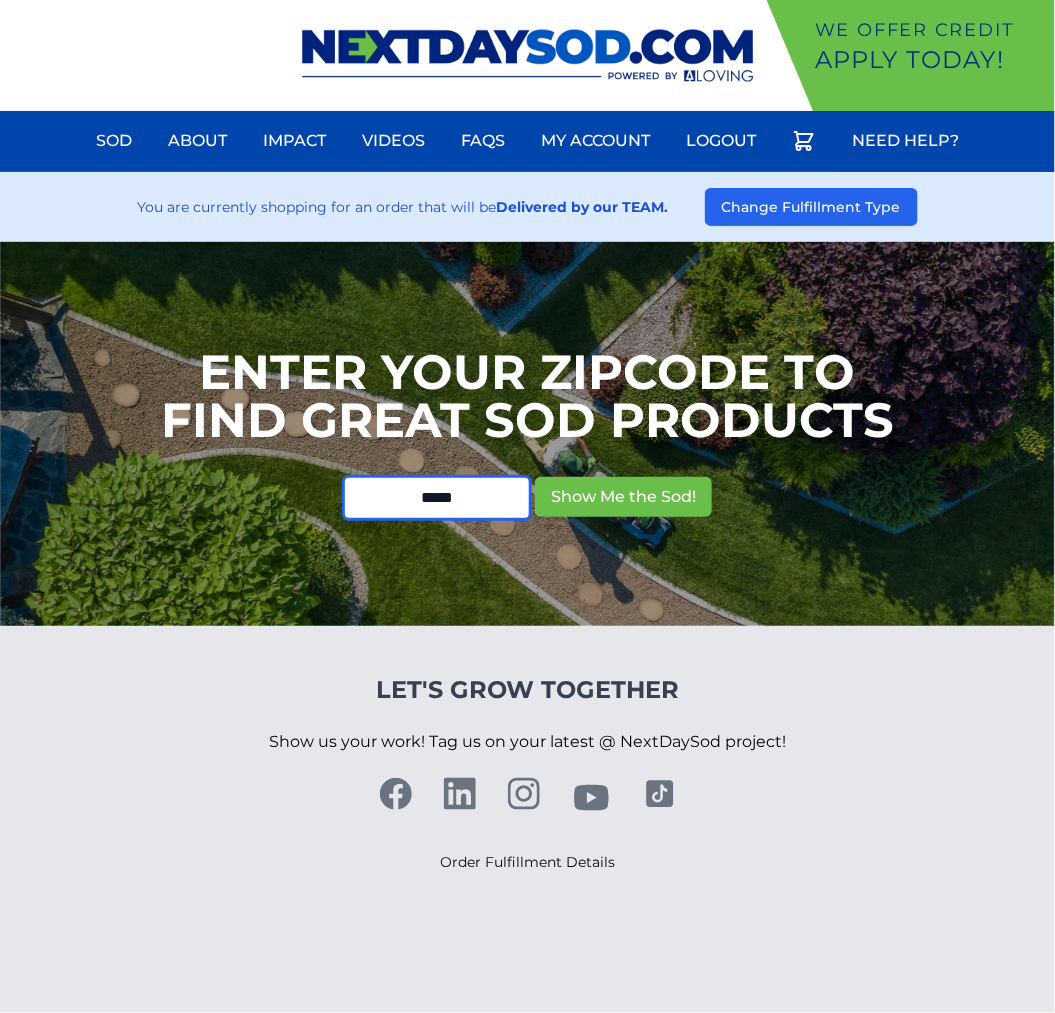 type on "*****" 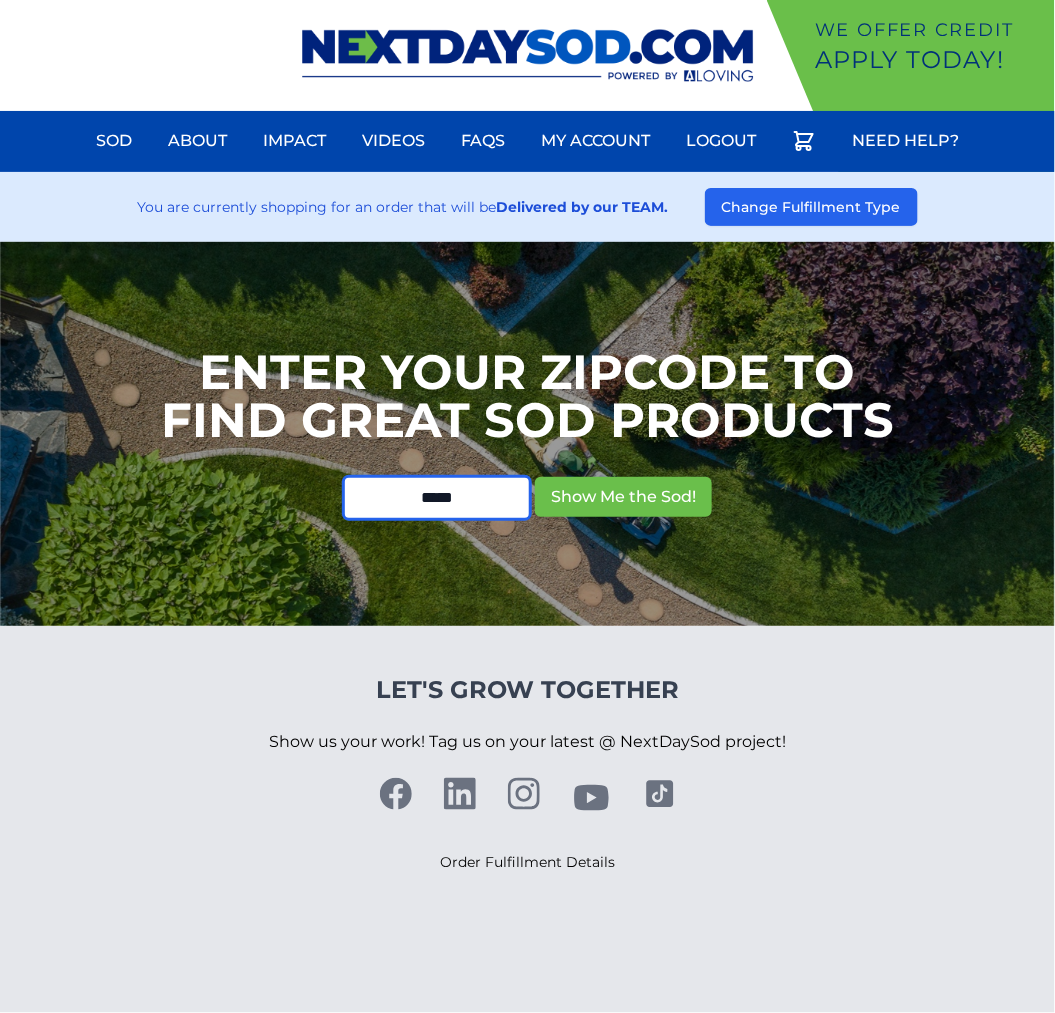 click on "Show Me the Sod!" at bounding box center (623, 497) 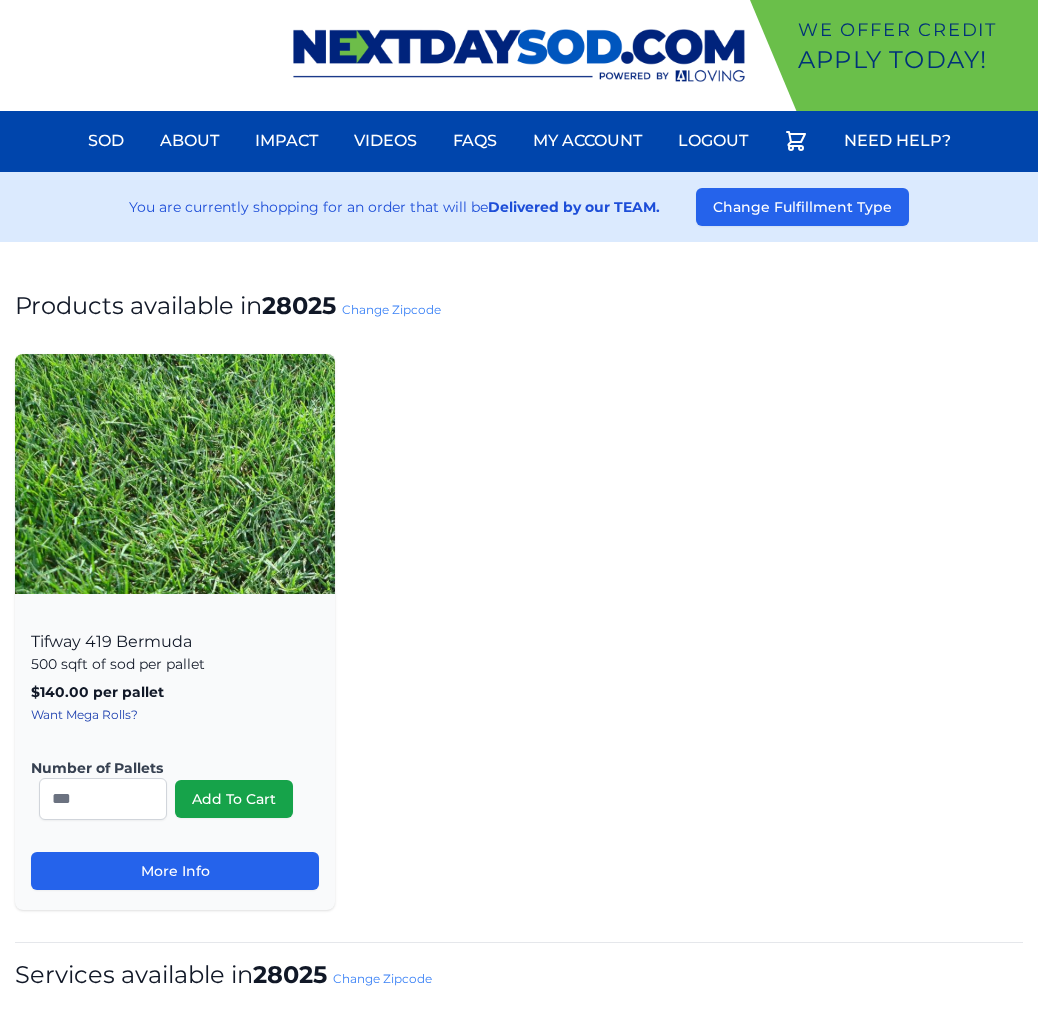 scroll, scrollTop: 0, scrollLeft: 0, axis: both 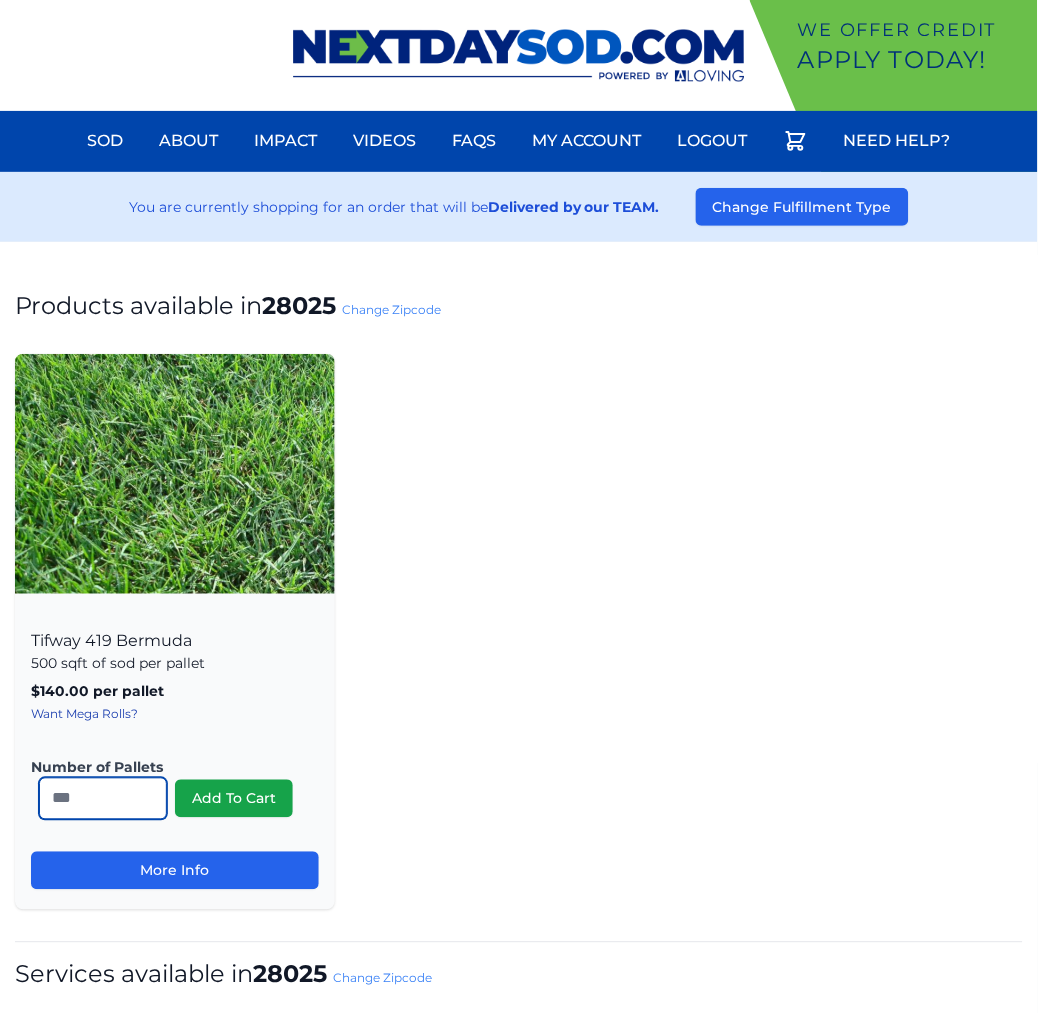 click on "*" at bounding box center [103, 799] 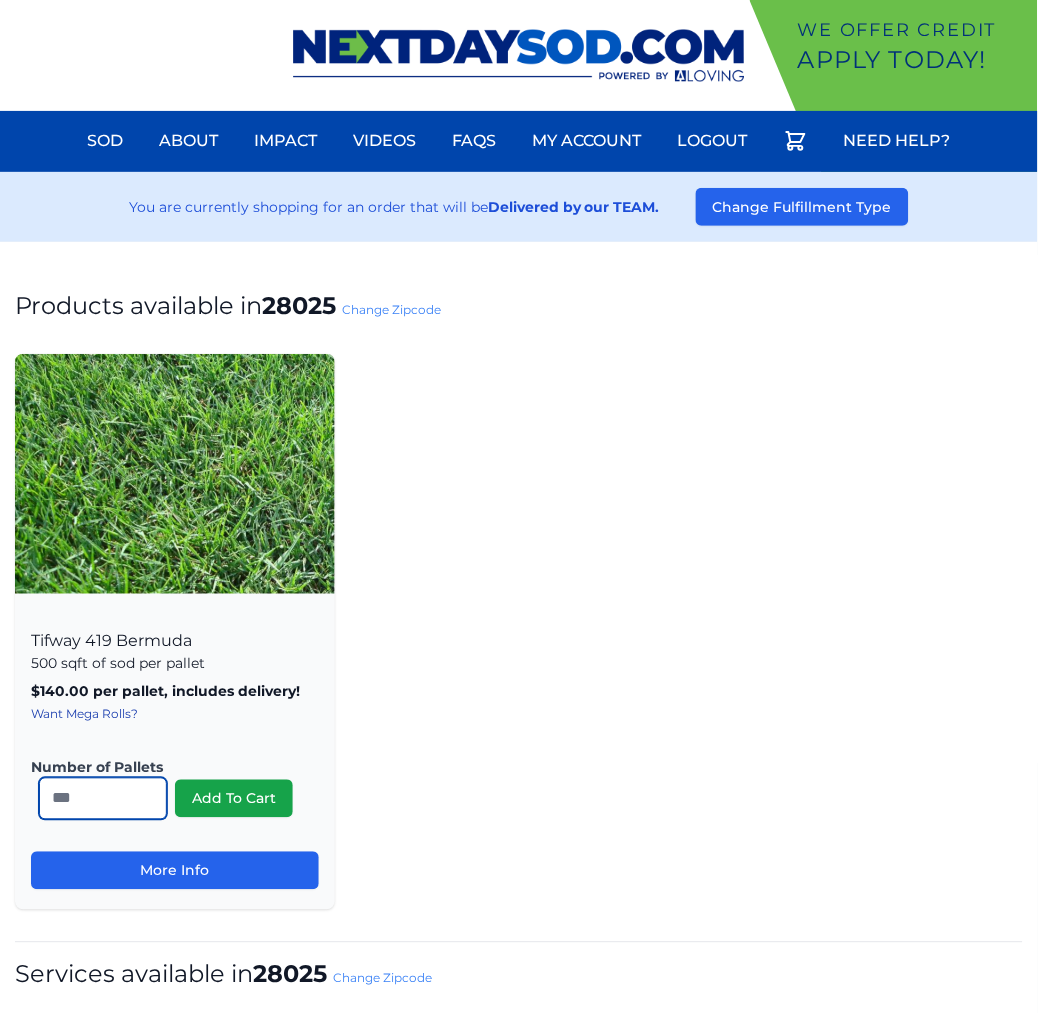 type on "**" 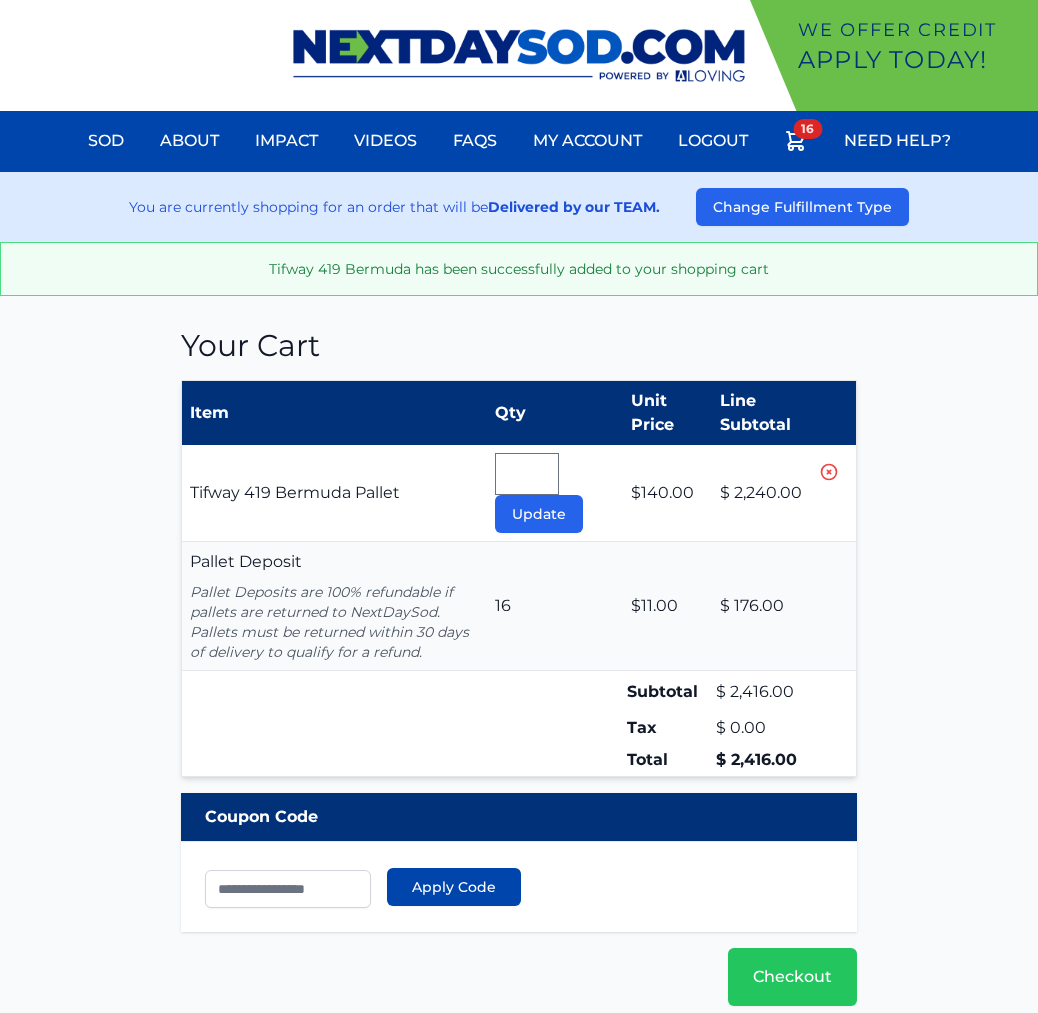 scroll, scrollTop: 0, scrollLeft: 0, axis: both 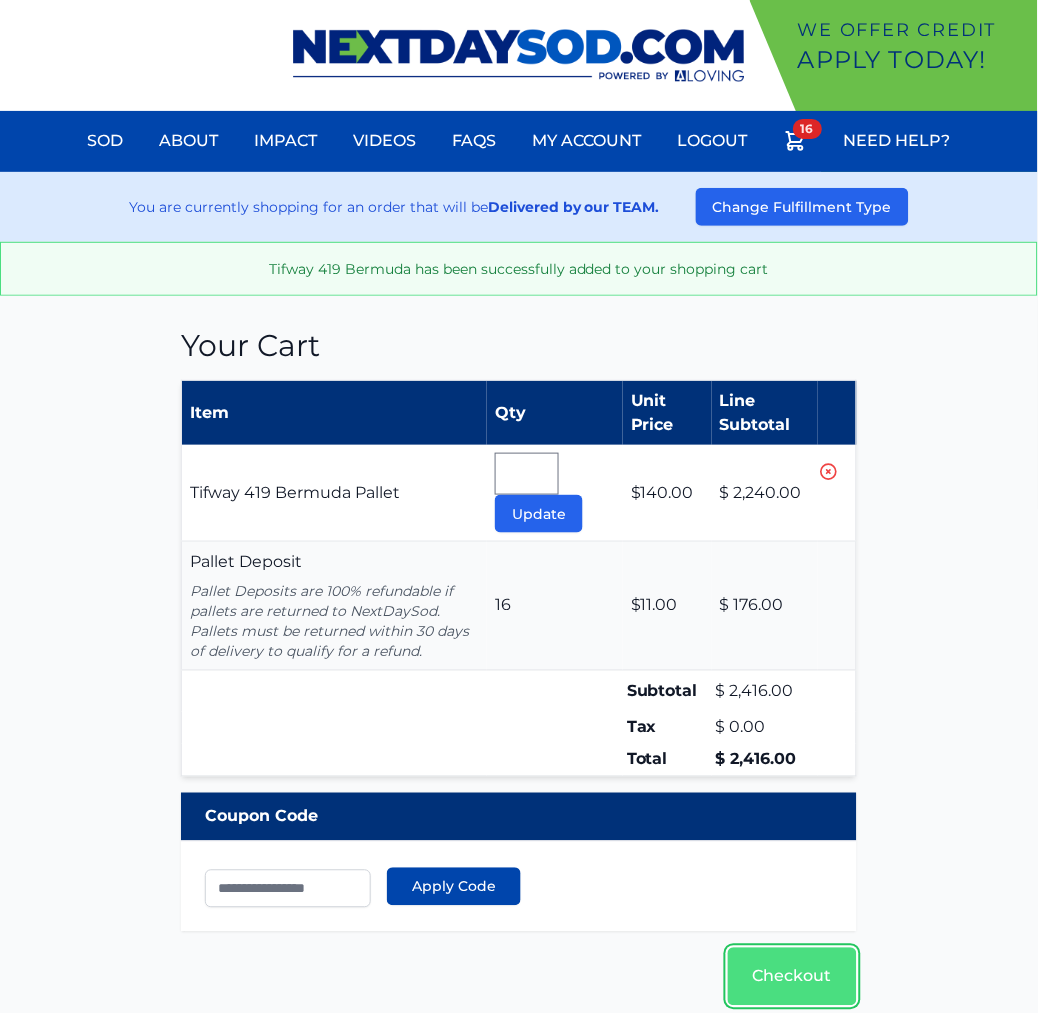 click on "Checkout" at bounding box center (792, 977) 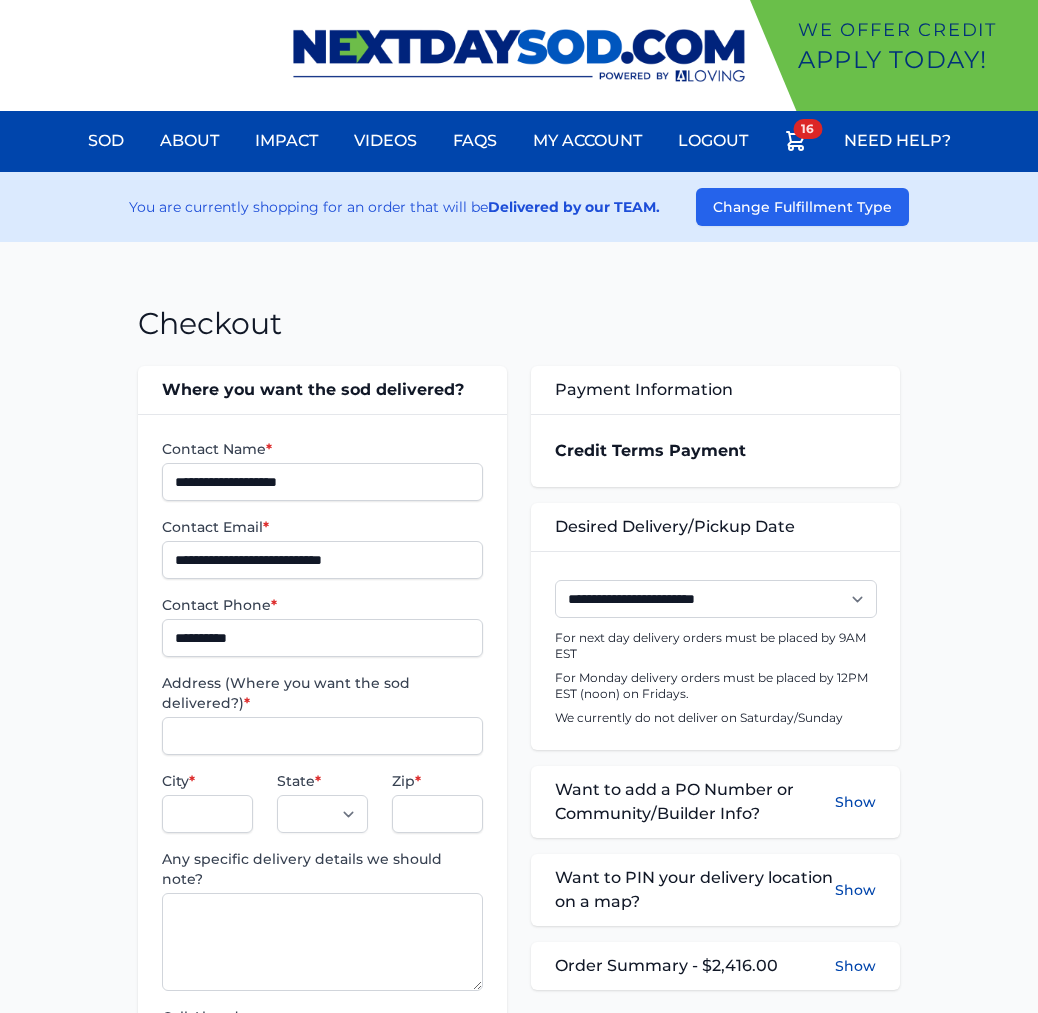 scroll, scrollTop: 0, scrollLeft: 0, axis: both 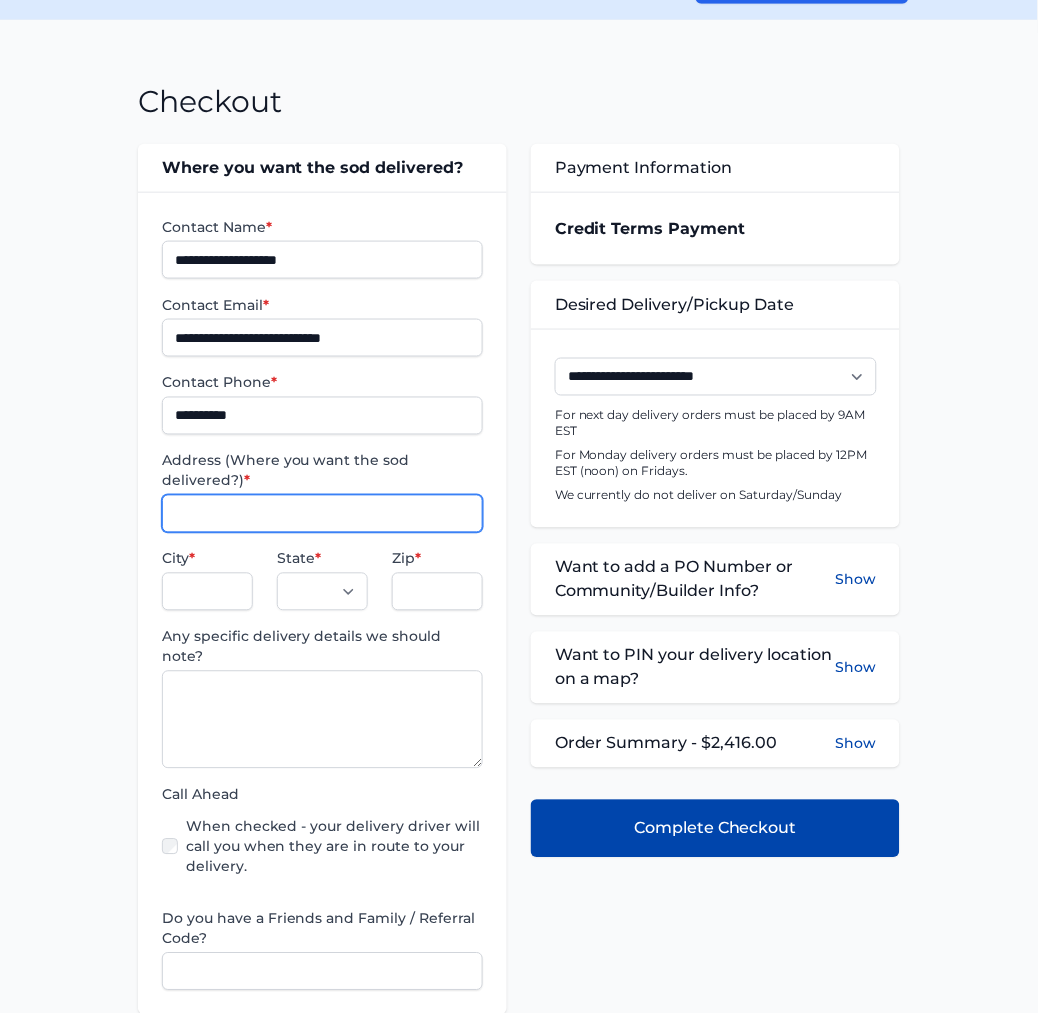 click on "Address (Where you want the sod delivered?)
*" at bounding box center [322, 514] 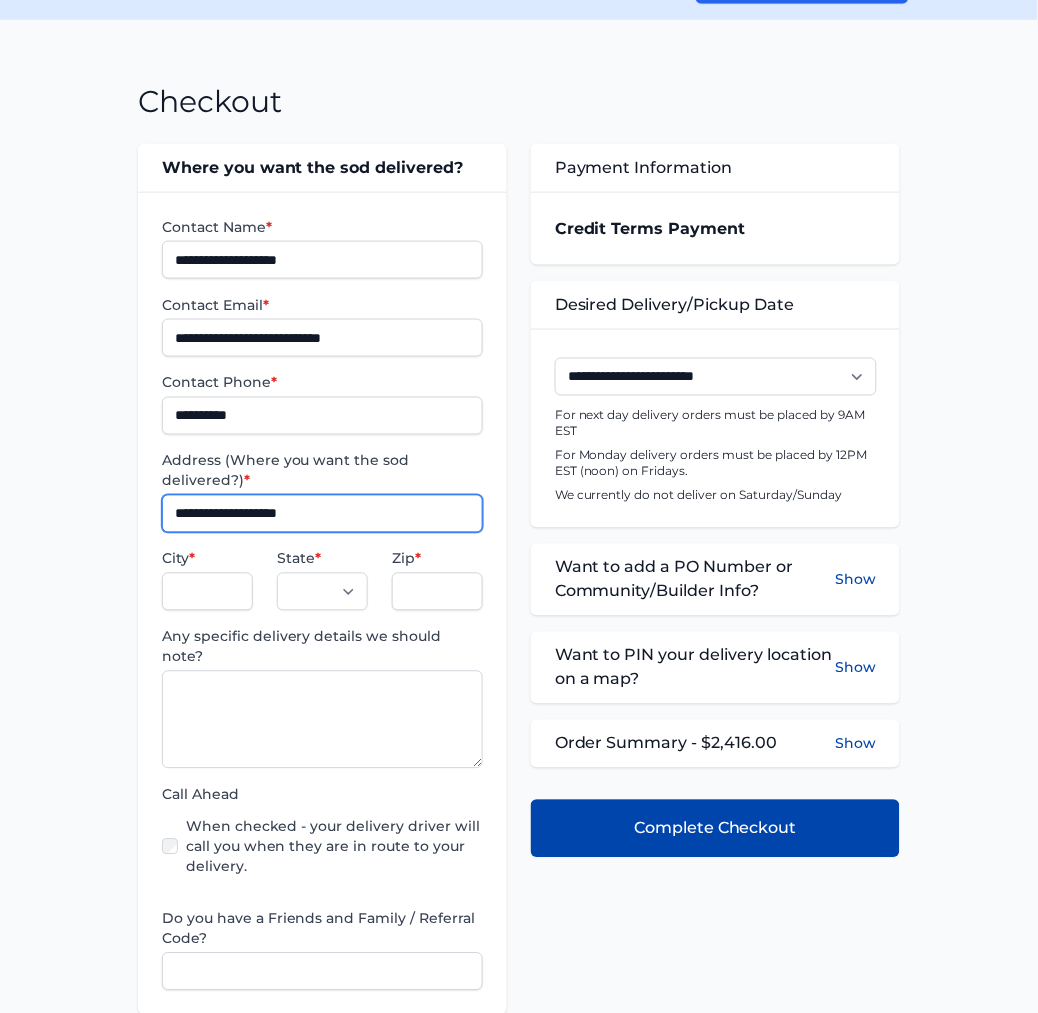 type on "**********" 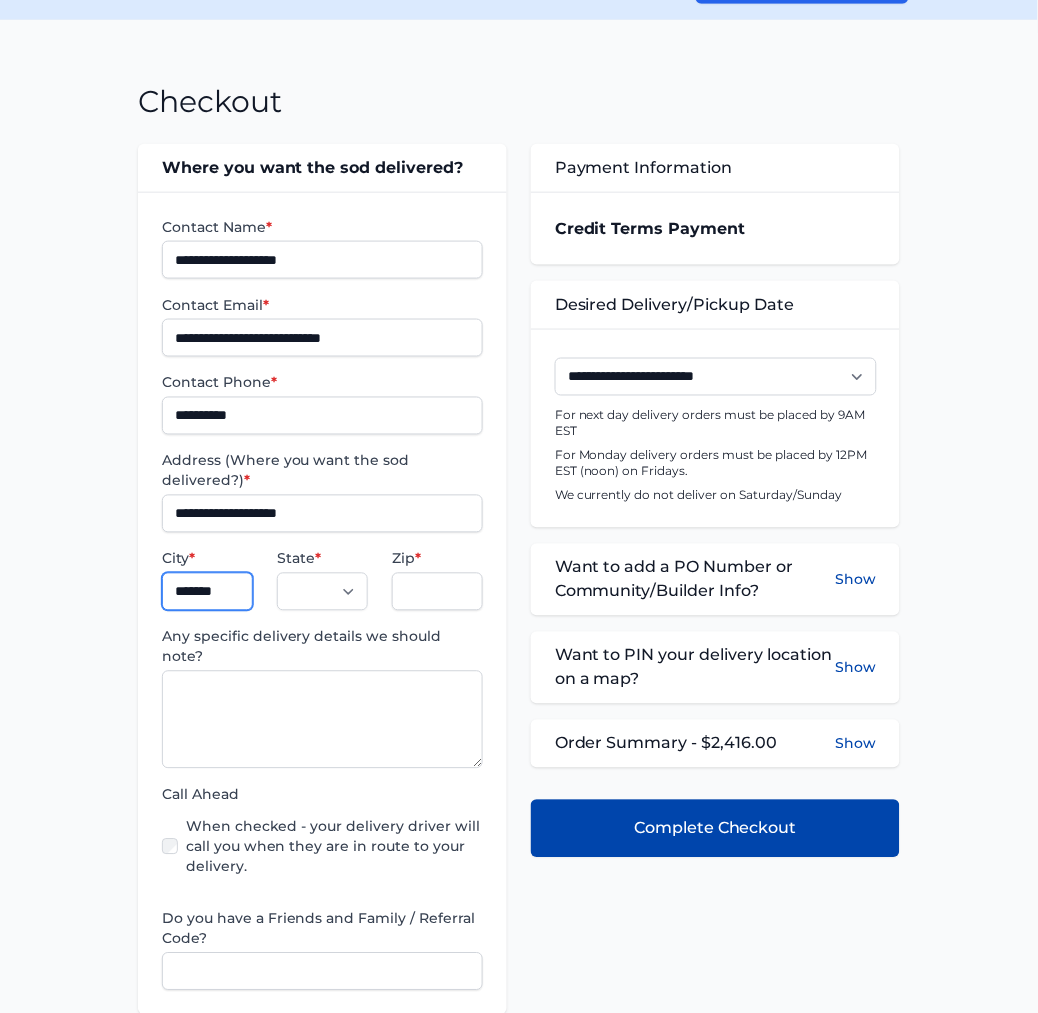 type on "*******" 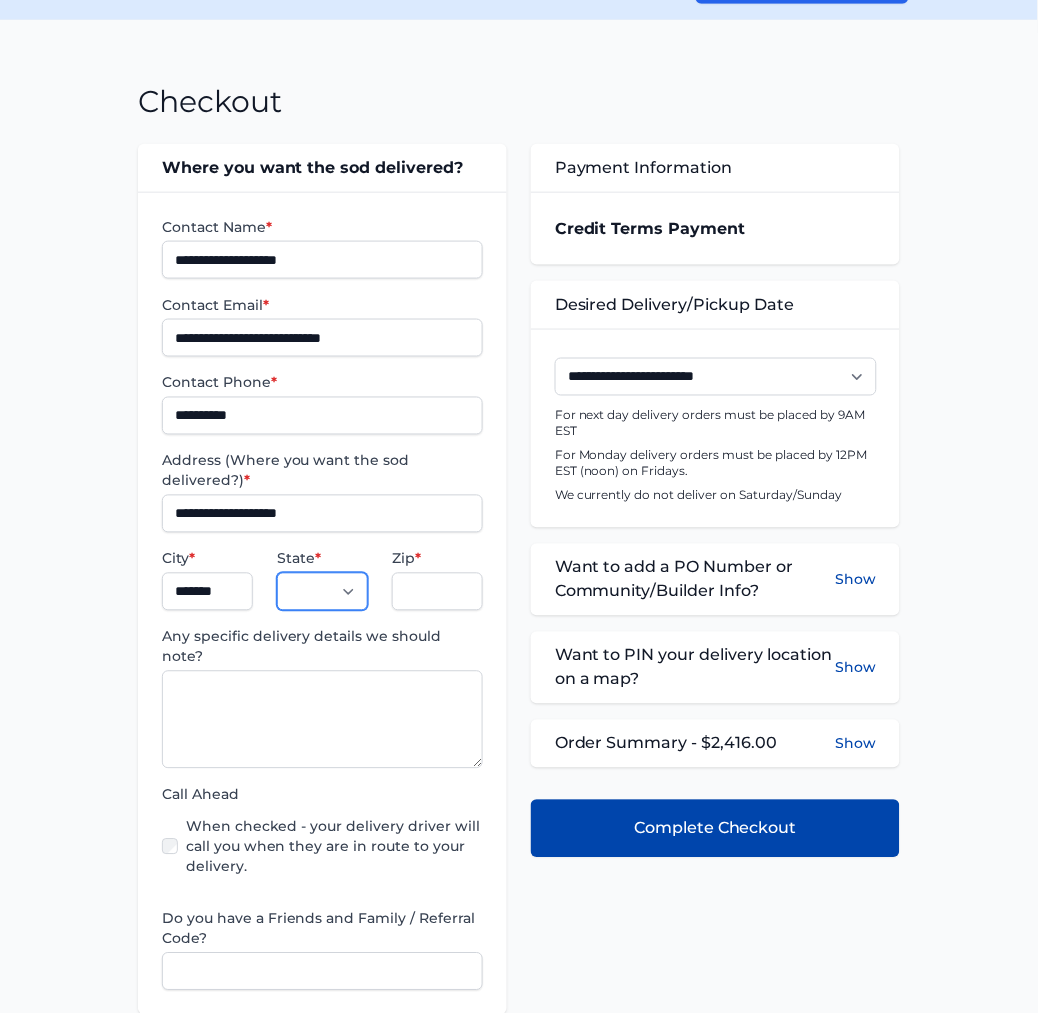 select on "**" 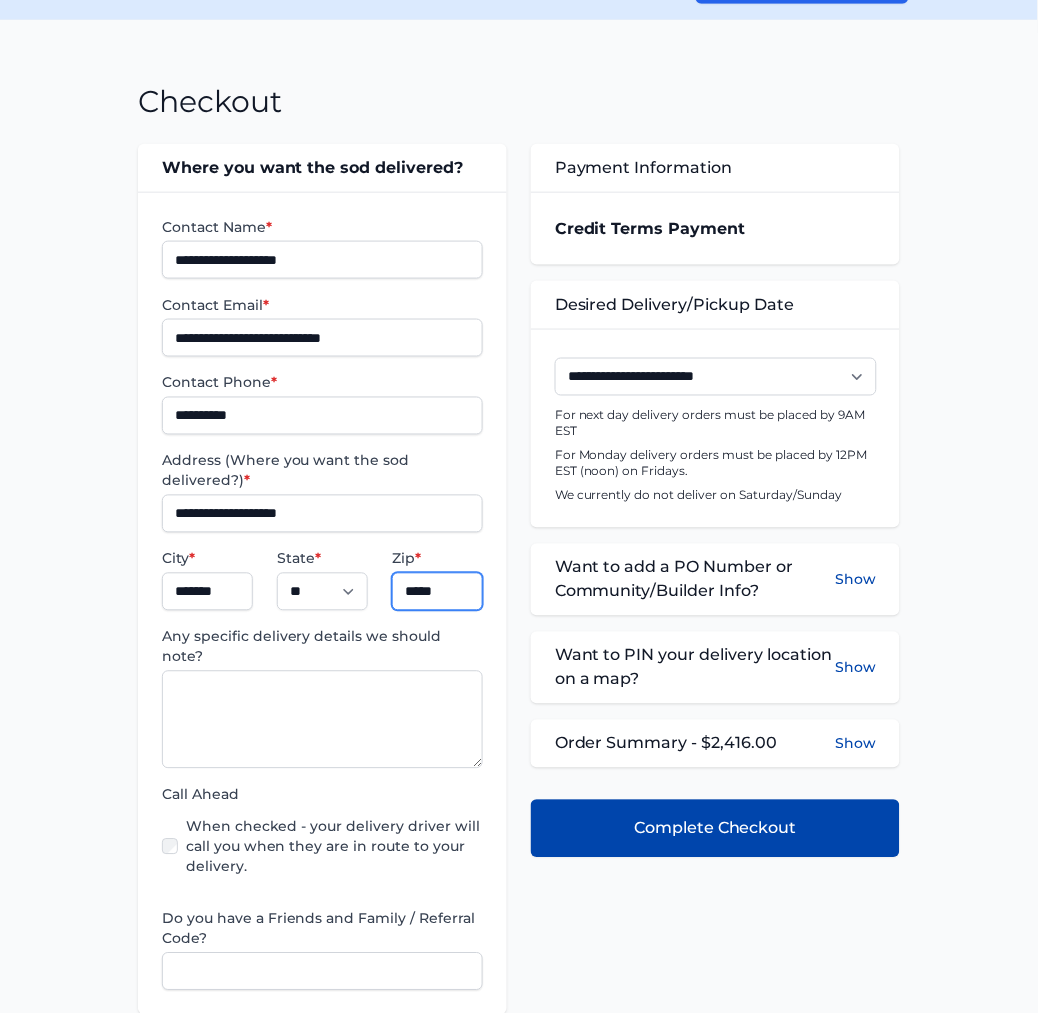 type on "*****" 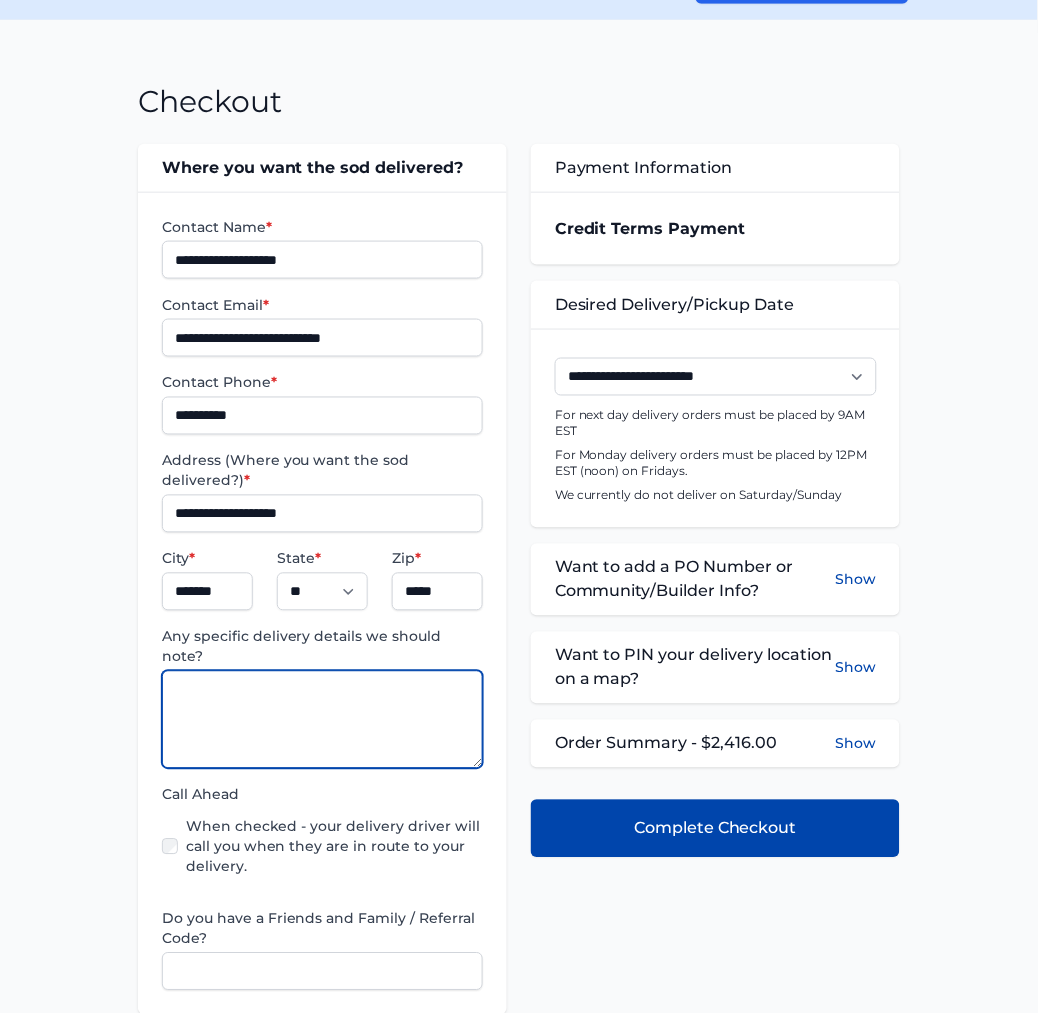 paste on "**********" 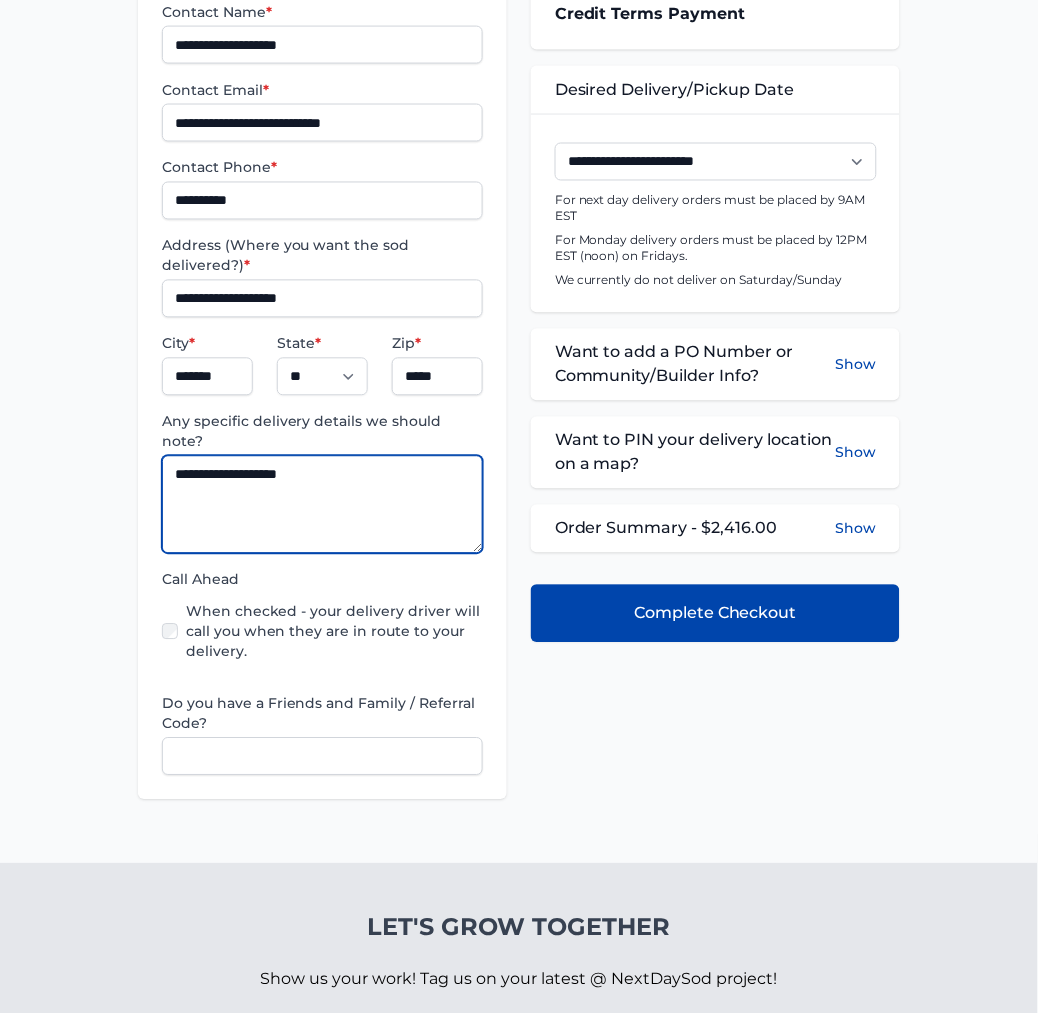 scroll, scrollTop: 333, scrollLeft: 0, axis: vertical 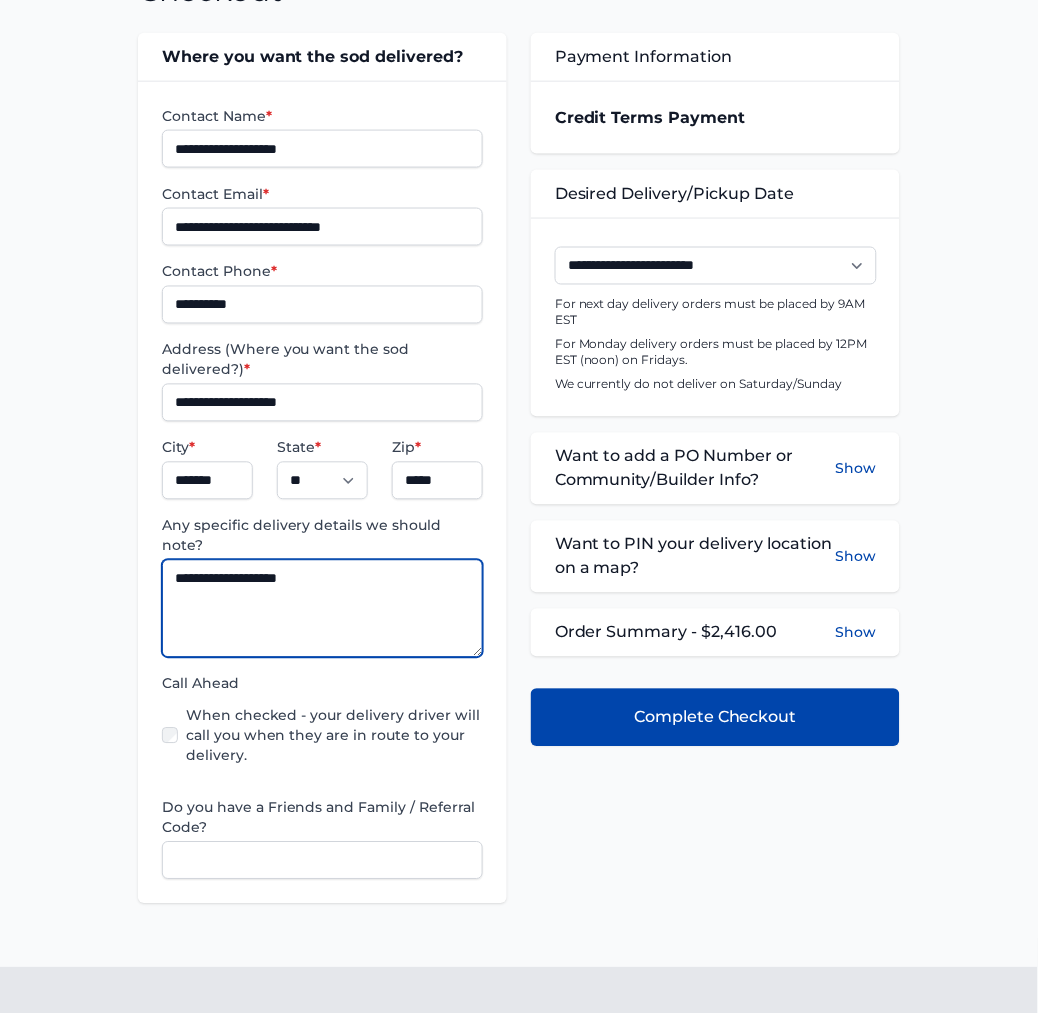 type on "**********" 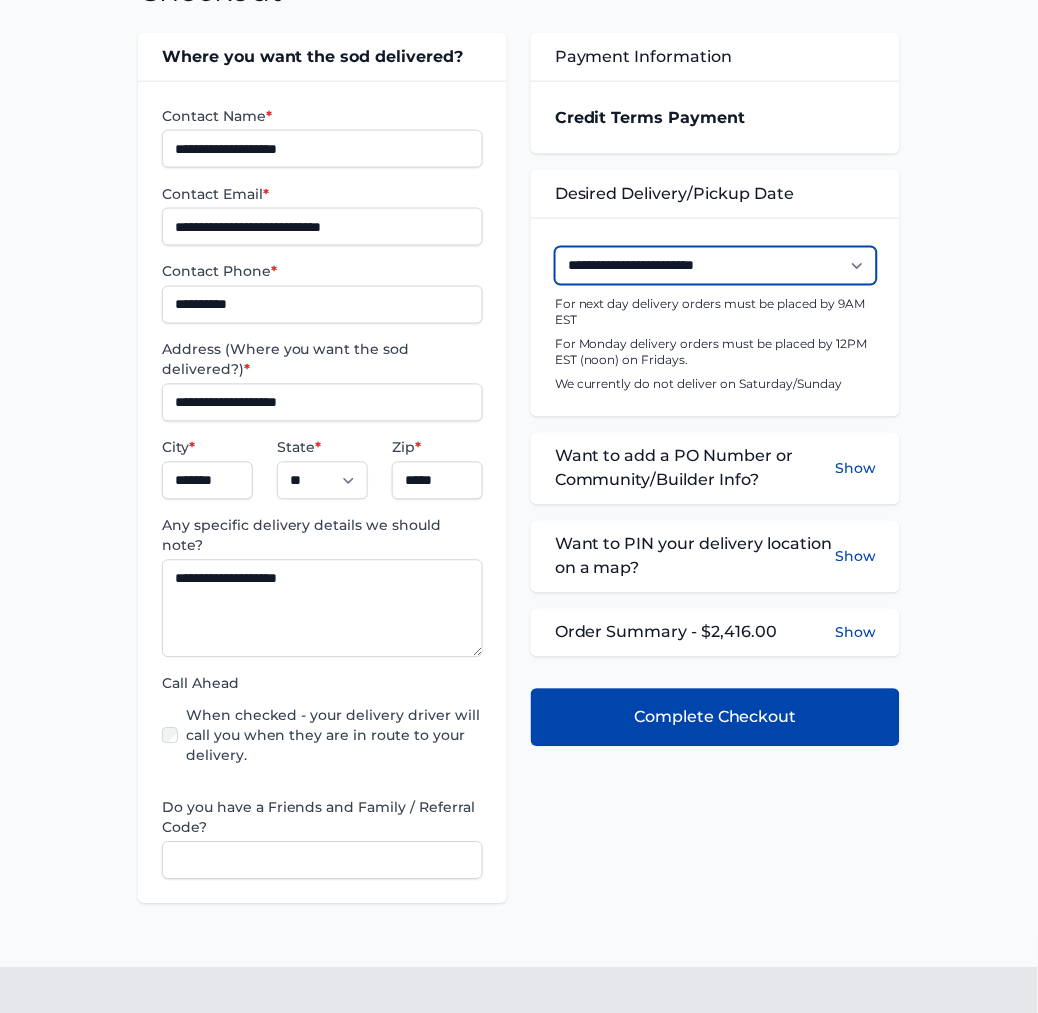 click on "**********" at bounding box center (716, 266) 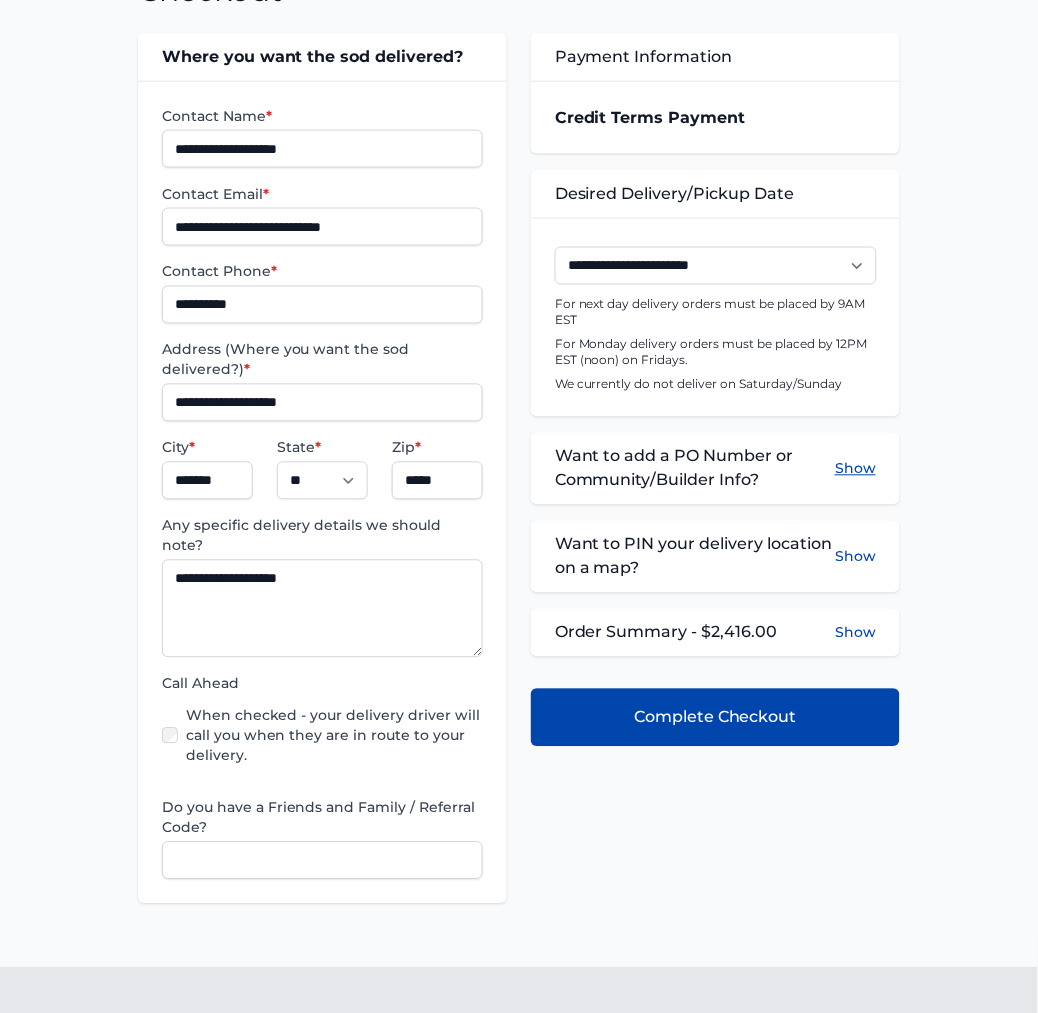 click on "Show" at bounding box center [855, 469] 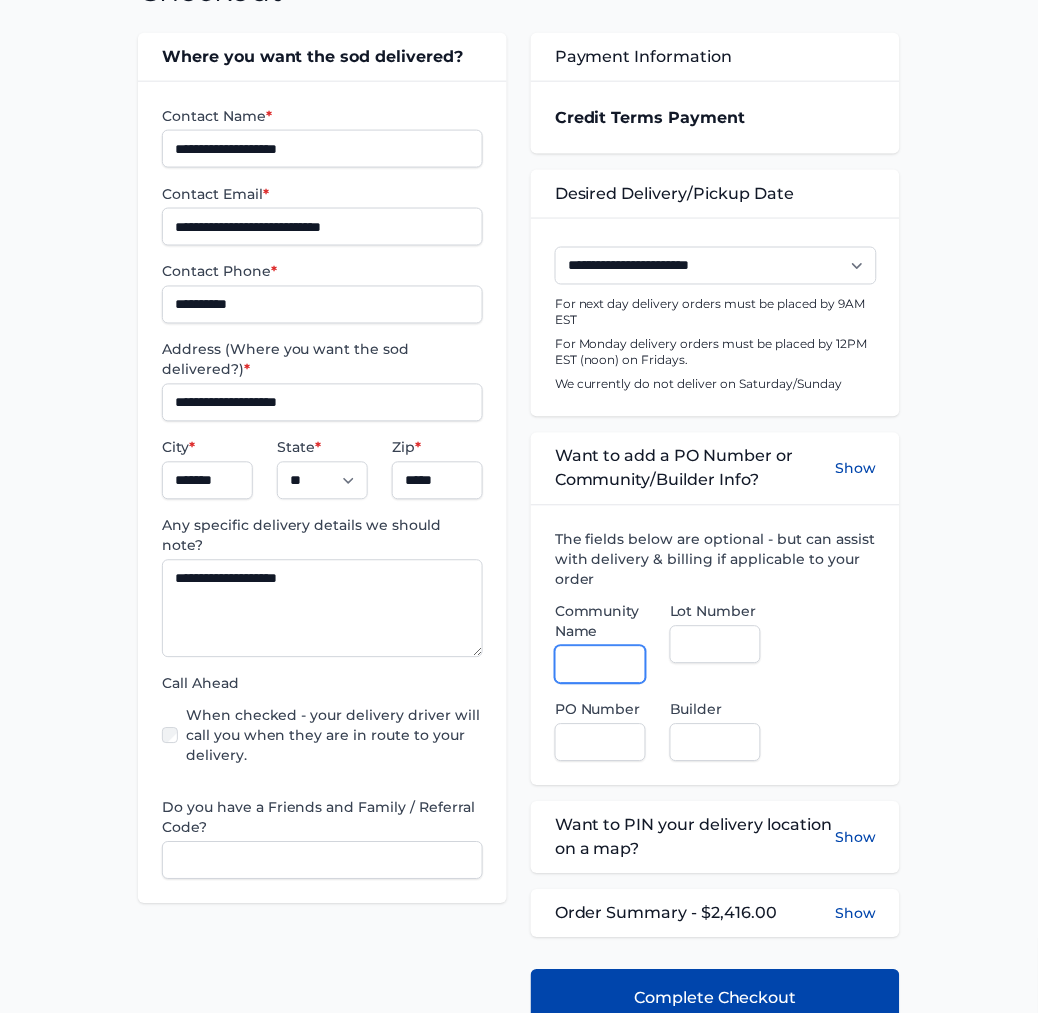 click on "Community Name" at bounding box center [600, 665] 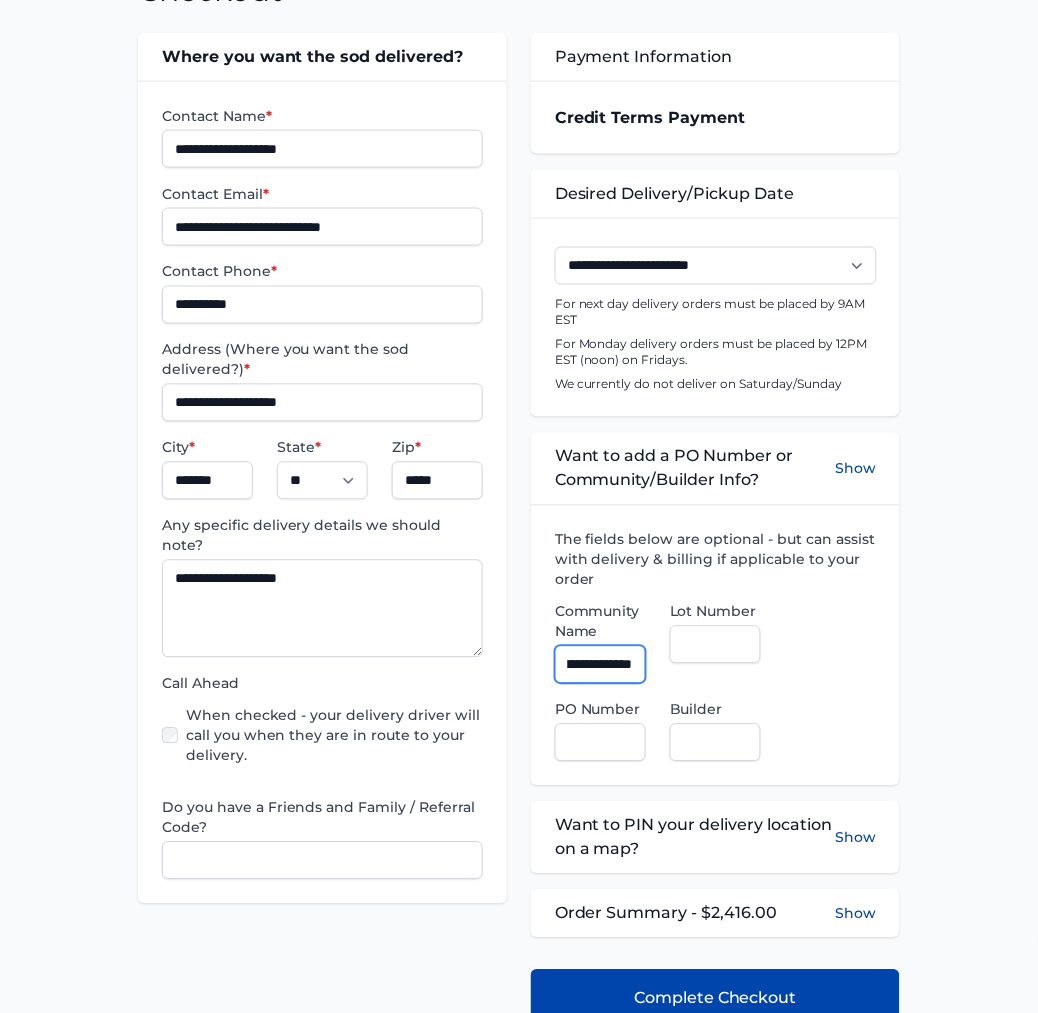 scroll, scrollTop: 0, scrollLeft: 92, axis: horizontal 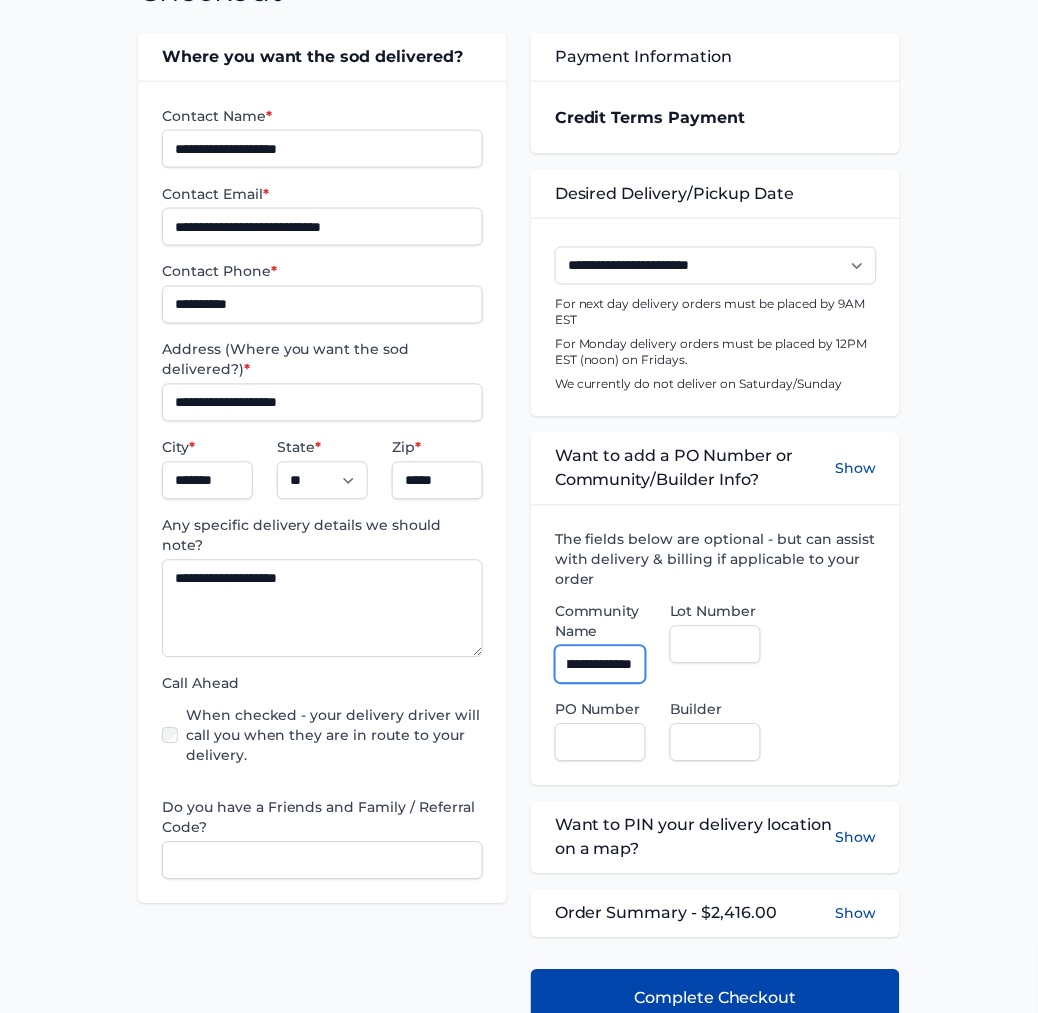 type on "**********" 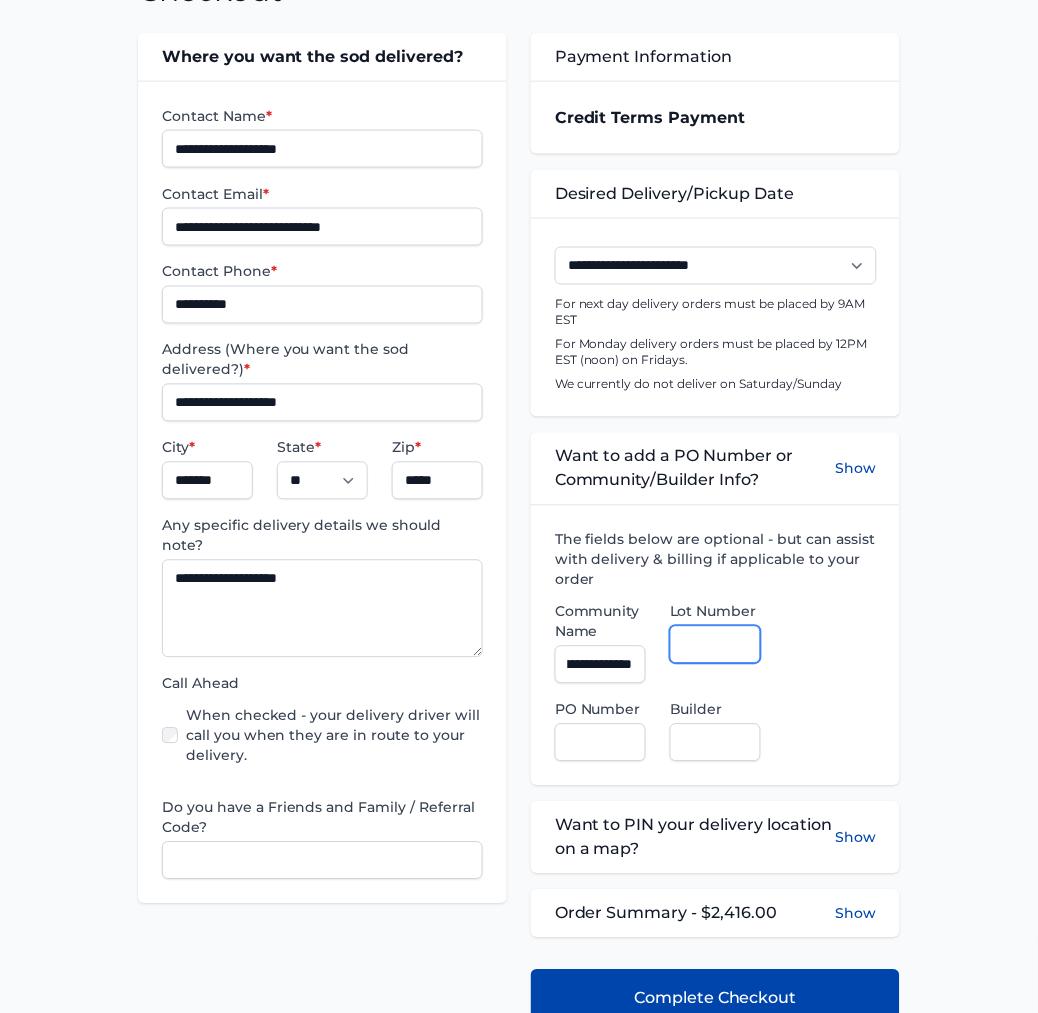 scroll, scrollTop: 0, scrollLeft: 0, axis: both 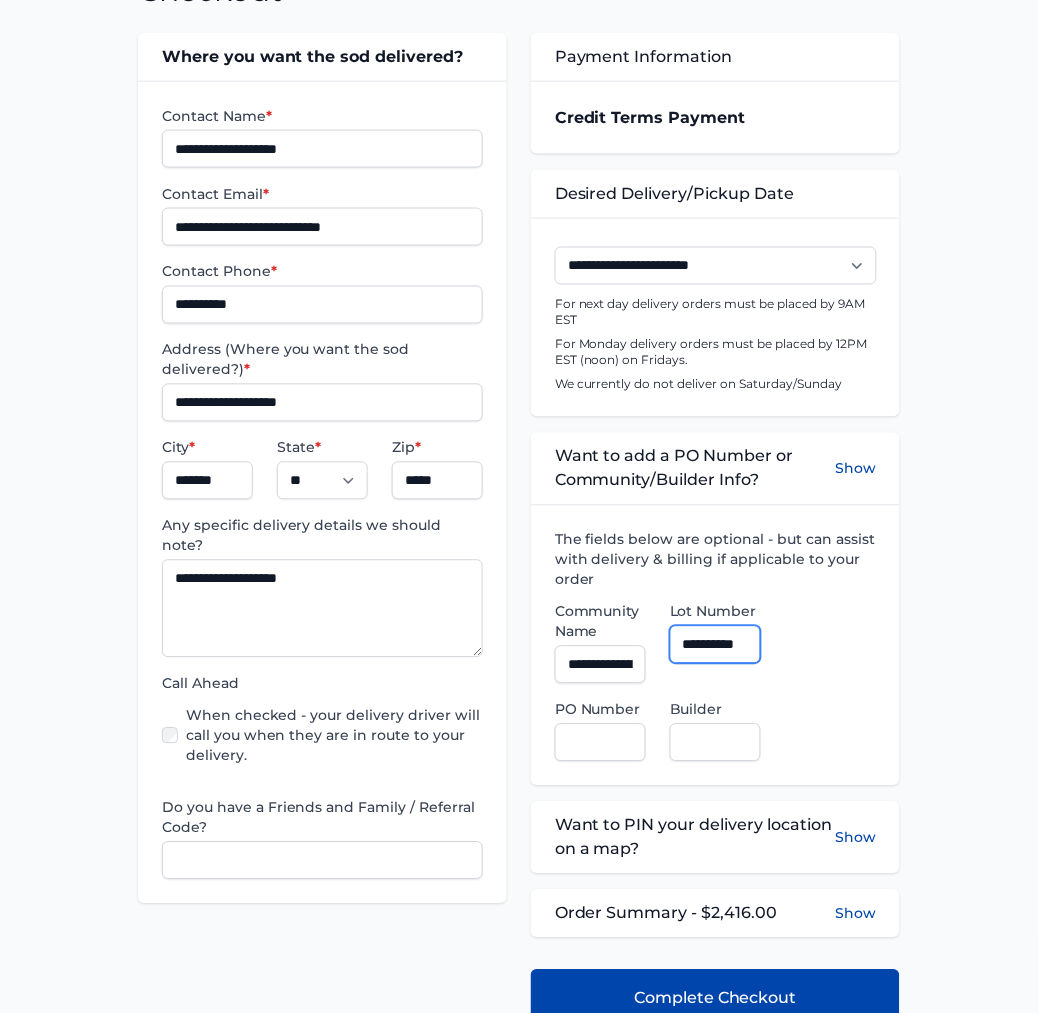 type on "**********" 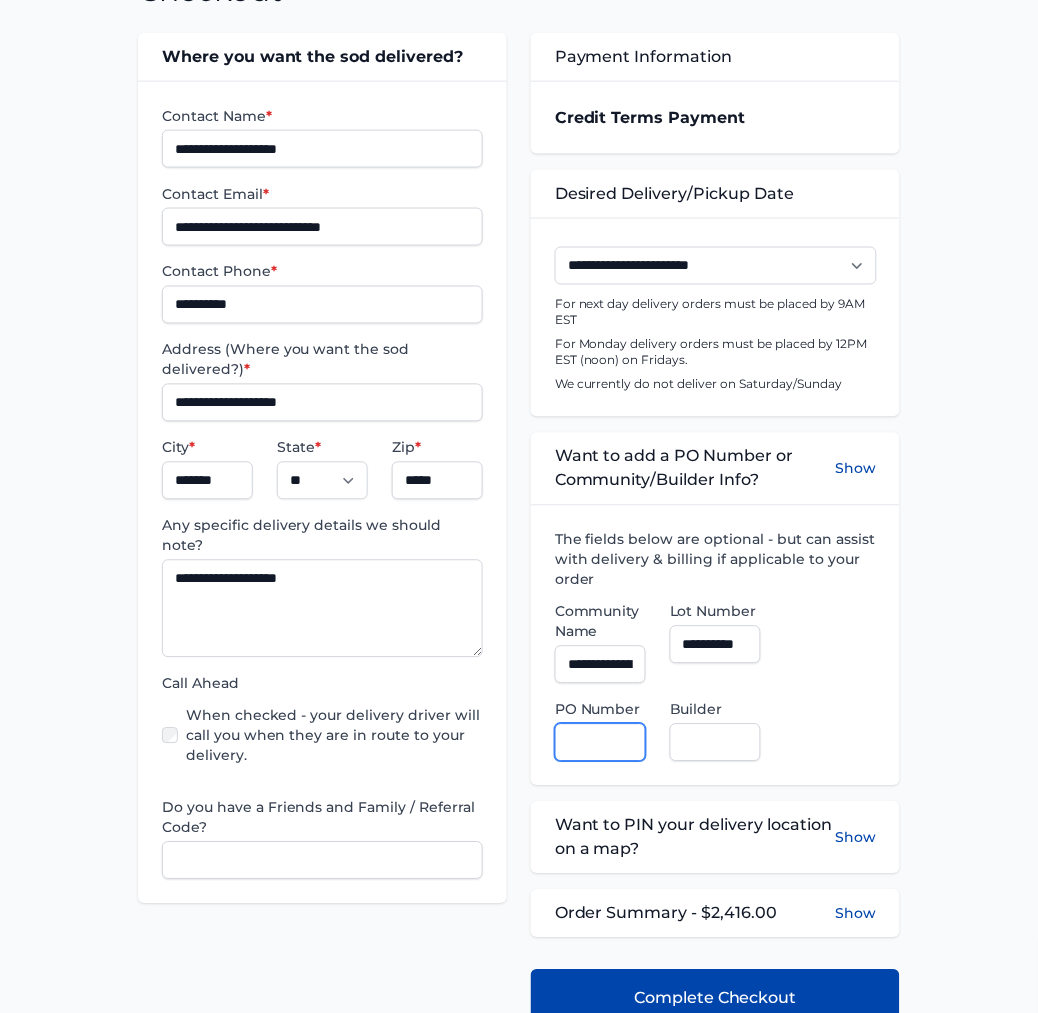 scroll, scrollTop: 0, scrollLeft: 0, axis: both 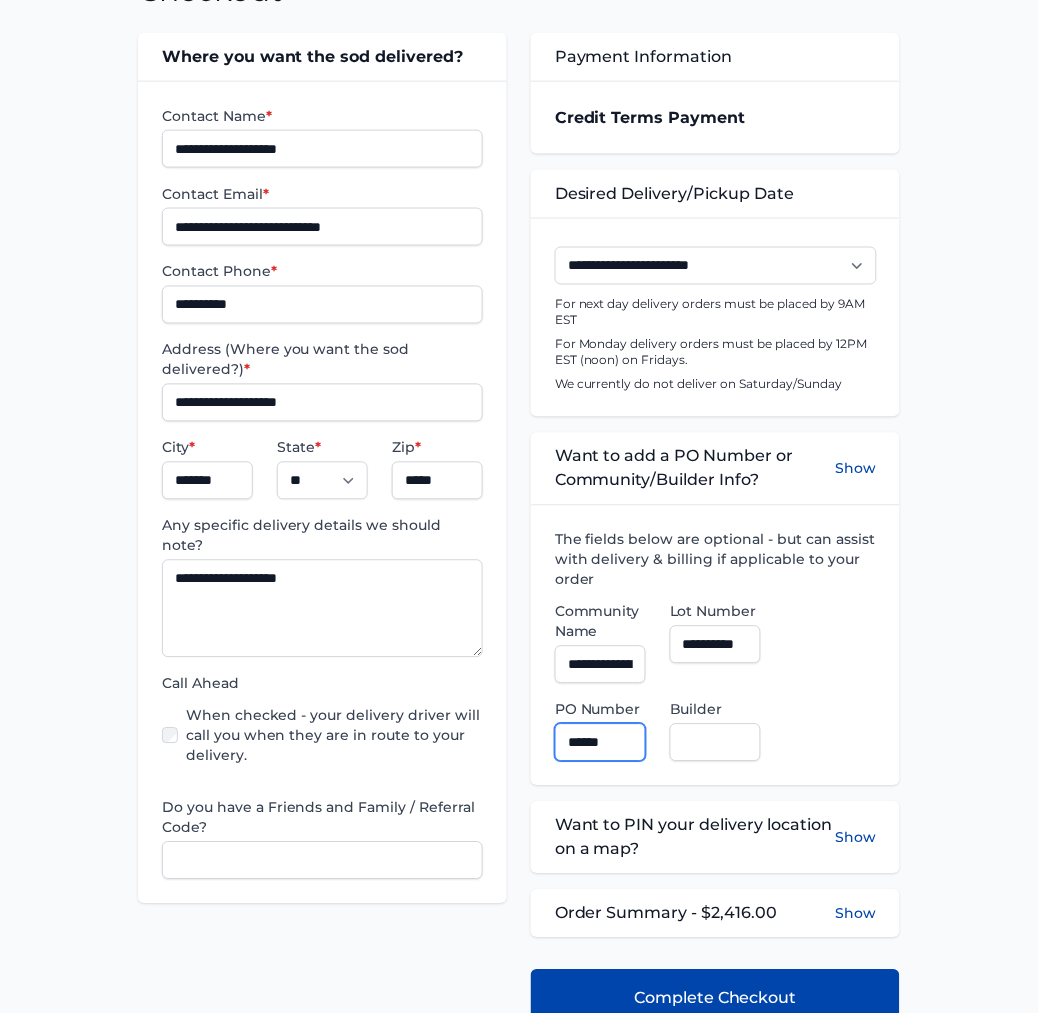 type on "******" 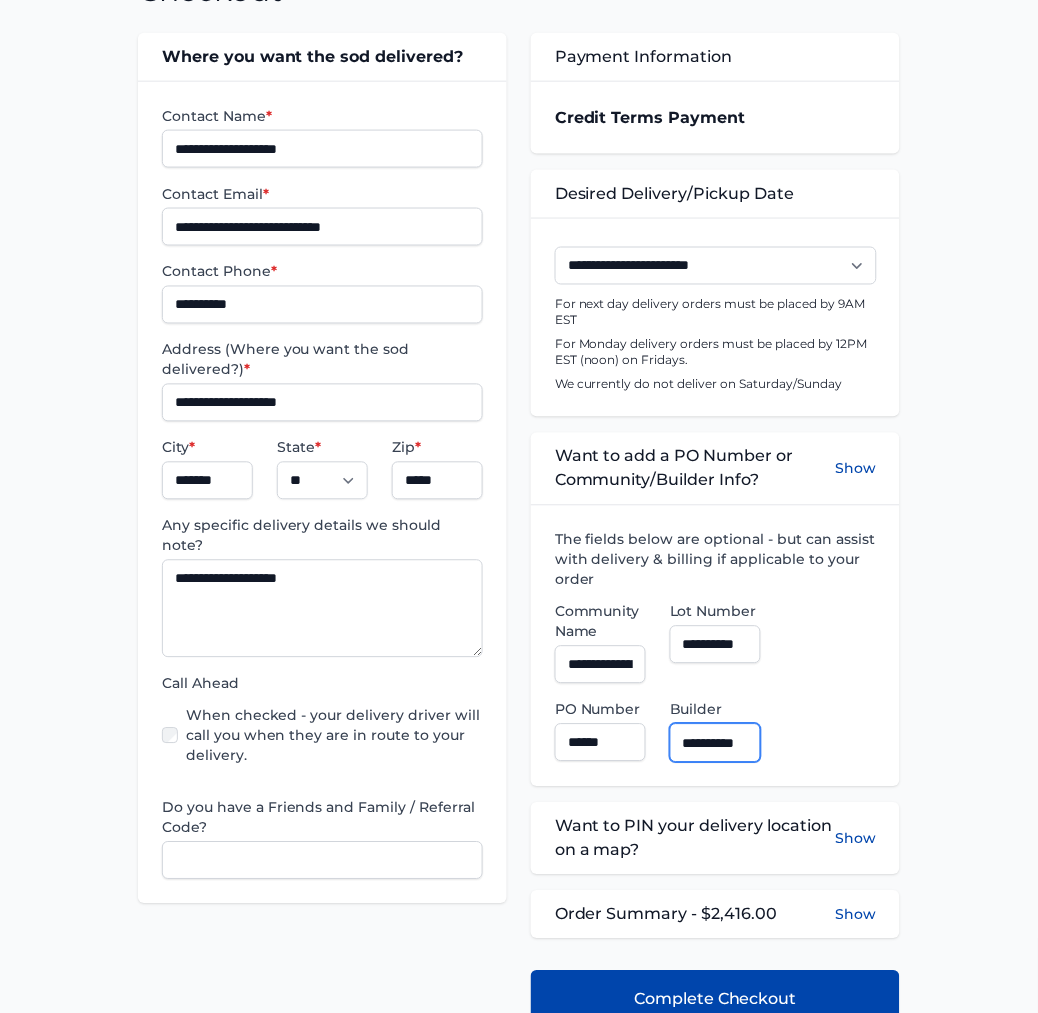 scroll, scrollTop: 0, scrollLeft: 23, axis: horizontal 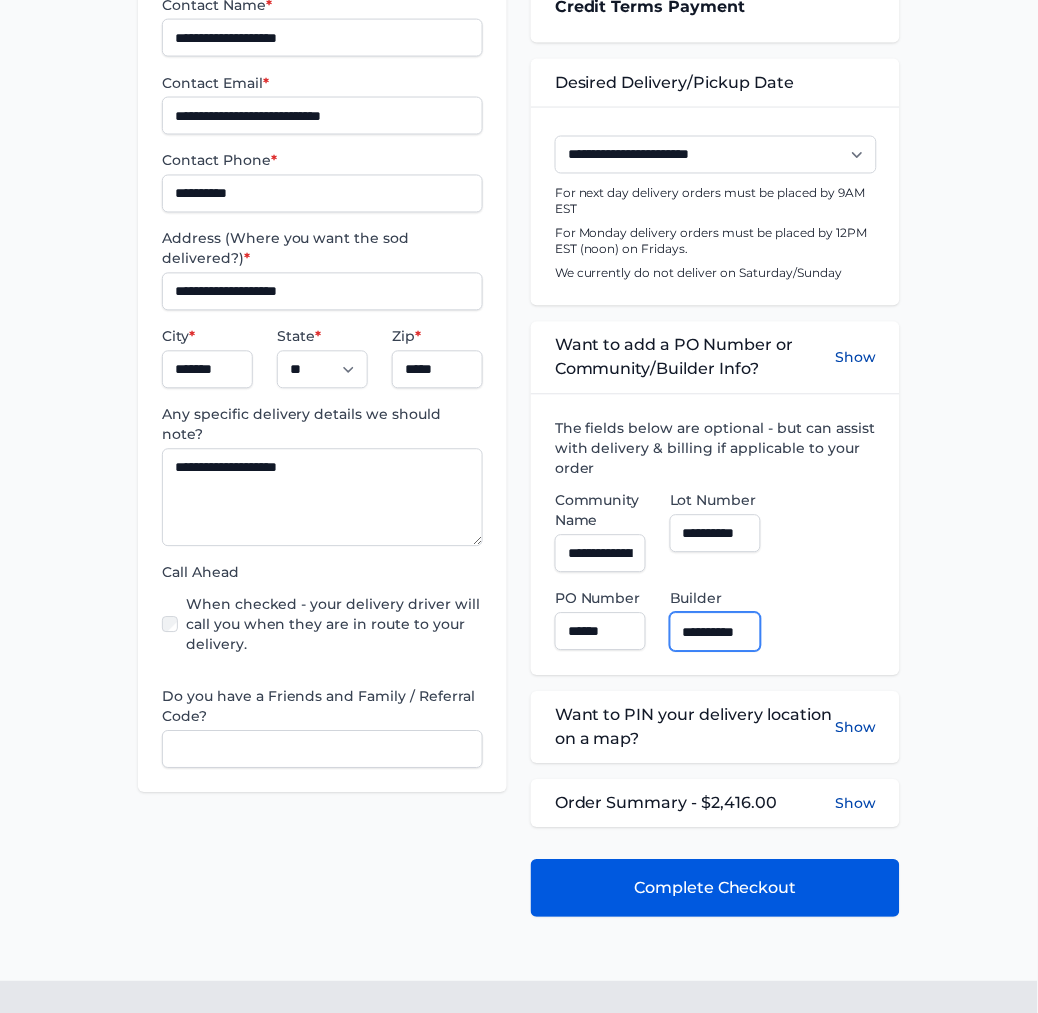 type on "**********" 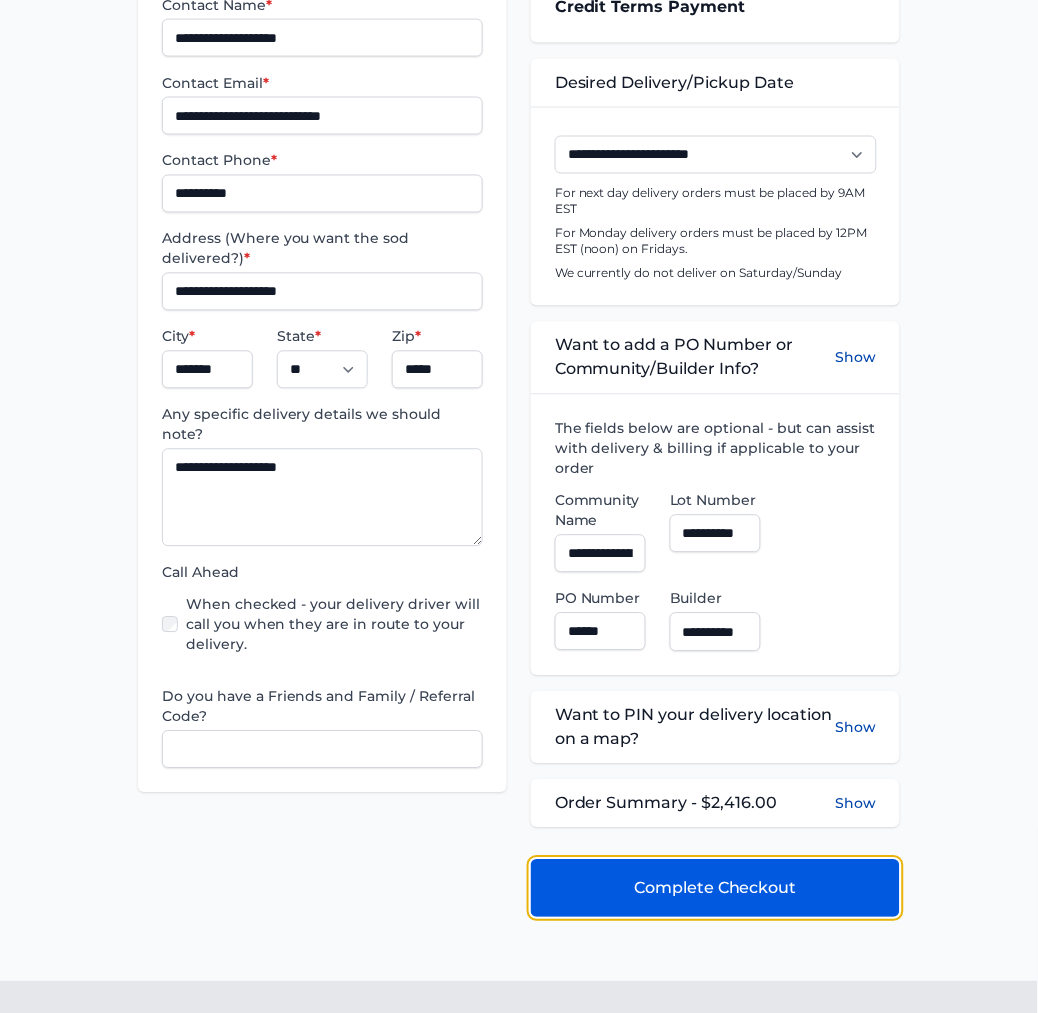 click on "Complete Checkout" at bounding box center (715, 889) 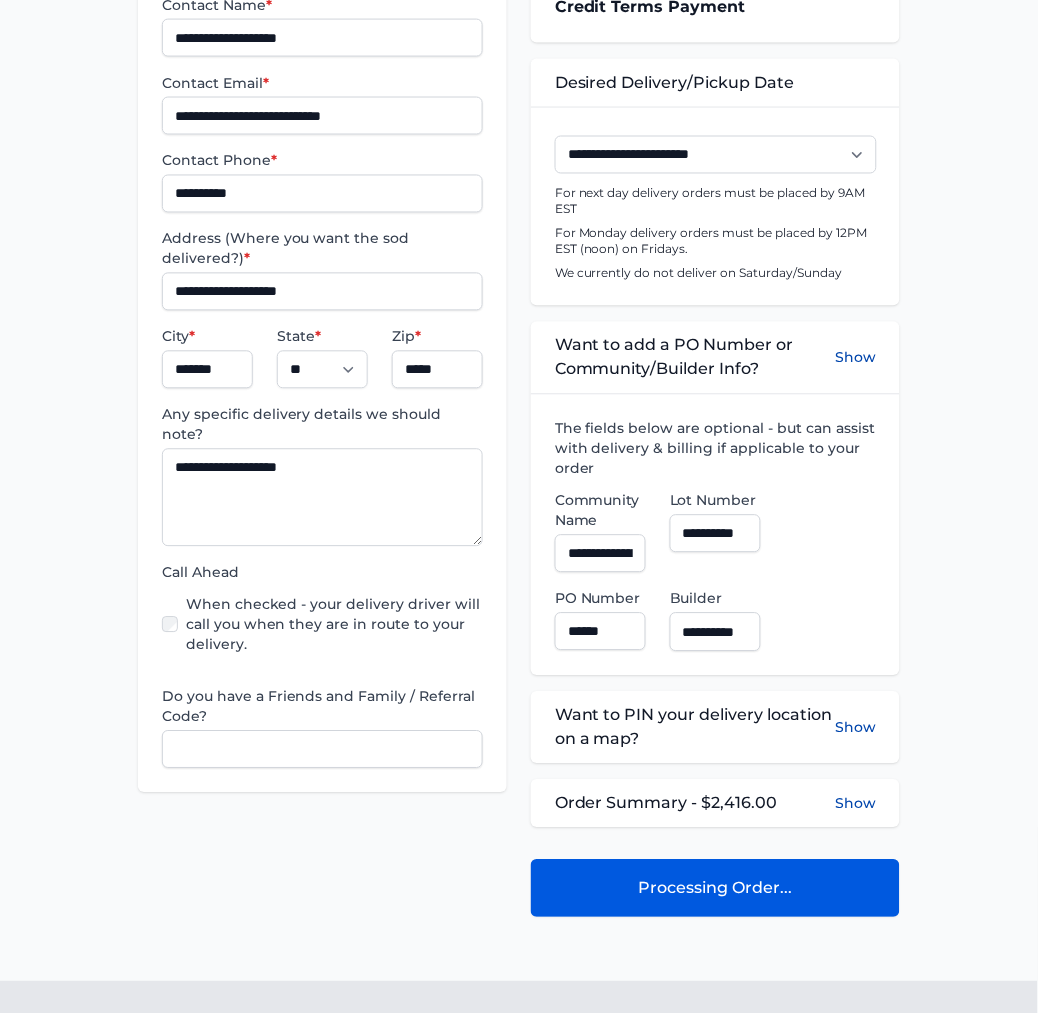 scroll, scrollTop: 0, scrollLeft: 0, axis: both 